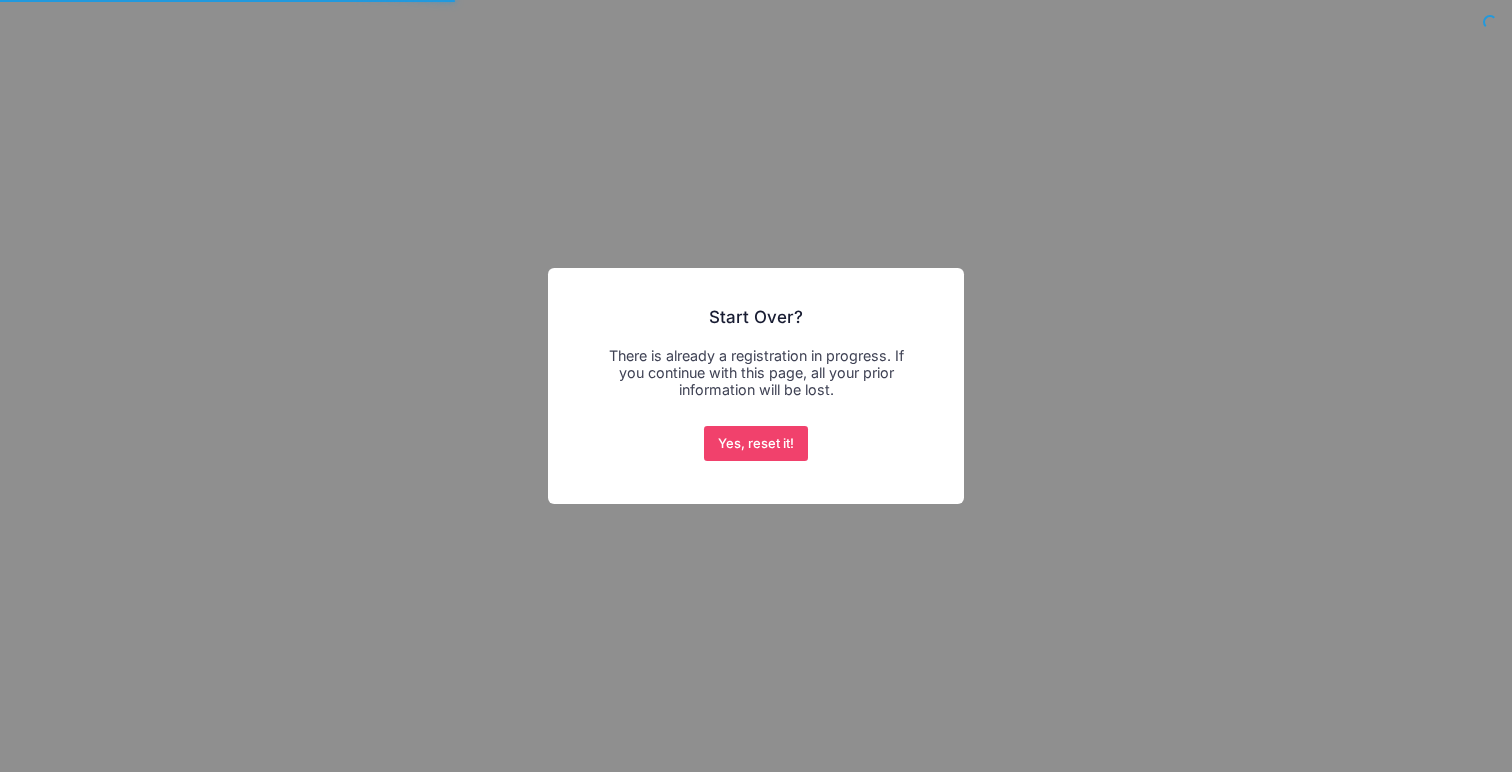 scroll, scrollTop: 0, scrollLeft: 0, axis: both 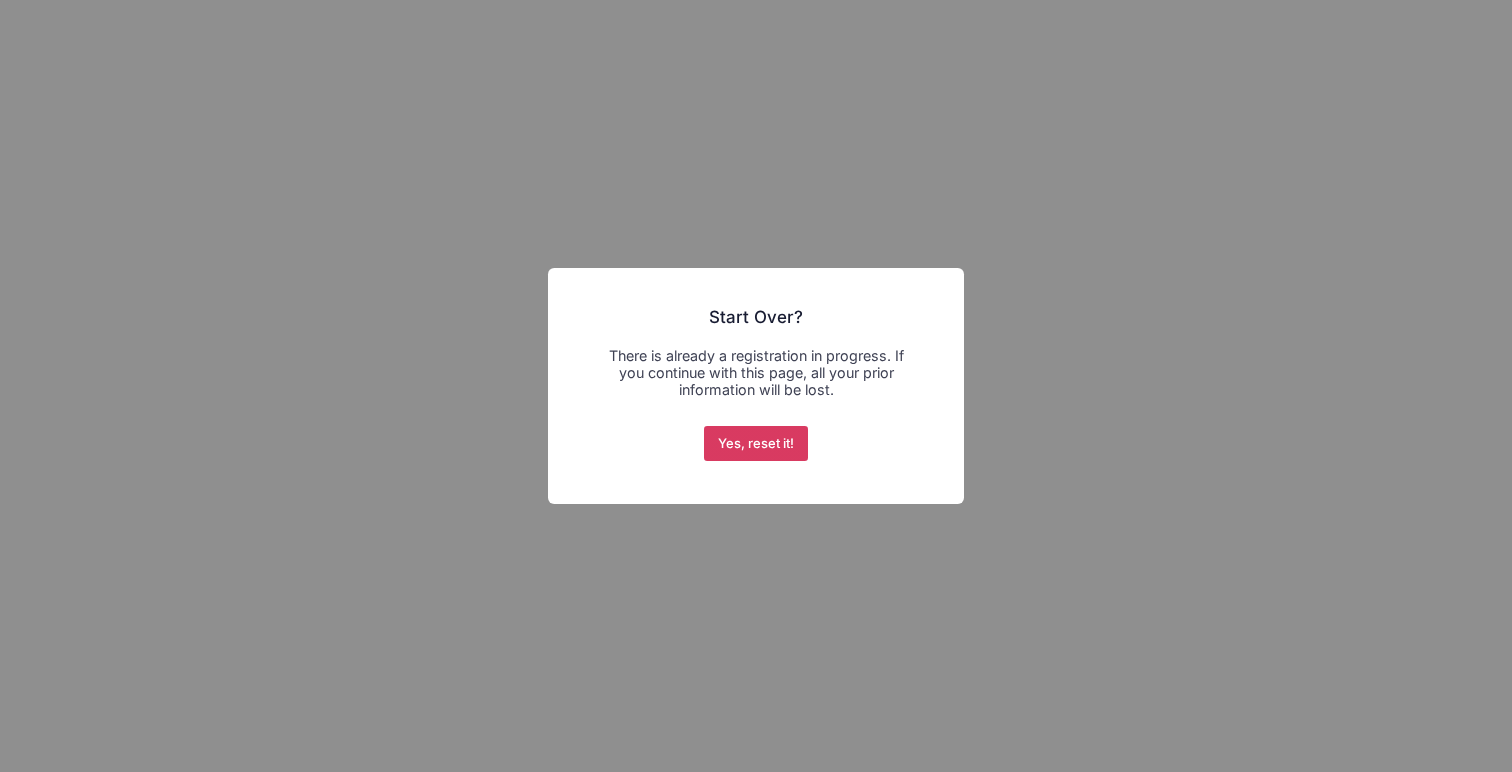 click on "Yes, reset it!" at bounding box center (756, 444) 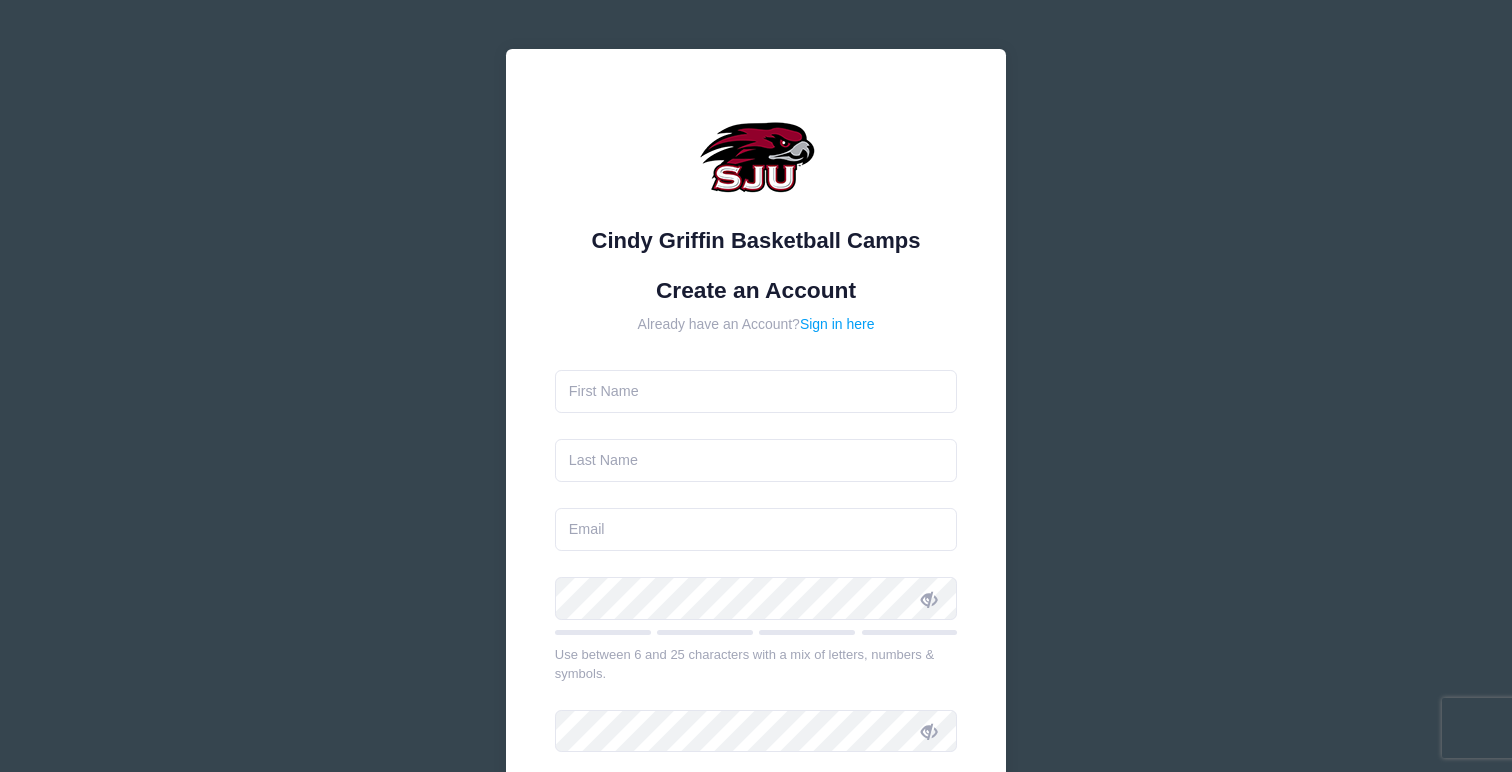 scroll, scrollTop: 0, scrollLeft: 0, axis: both 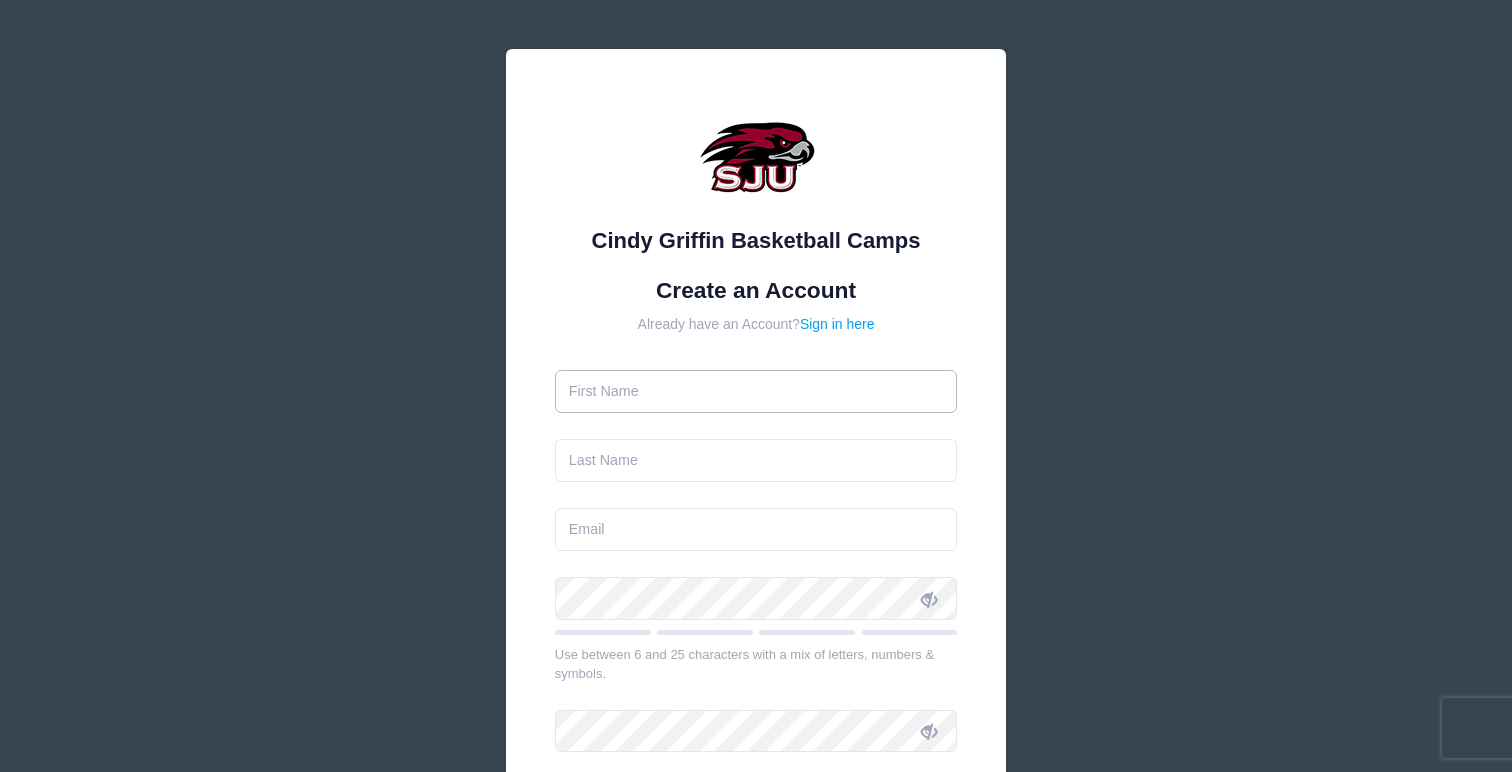 click at bounding box center (756, 391) 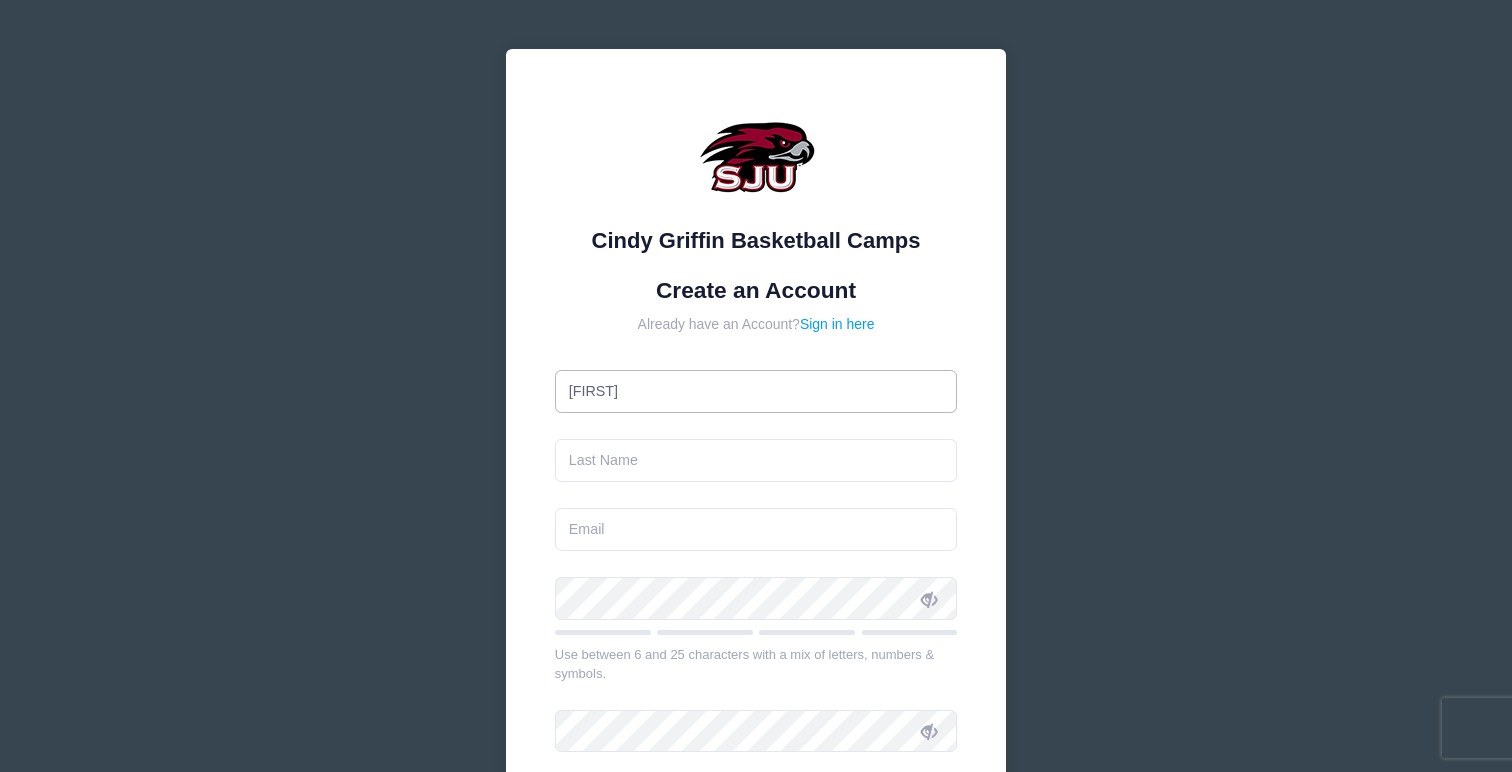 type on "[LAST]" 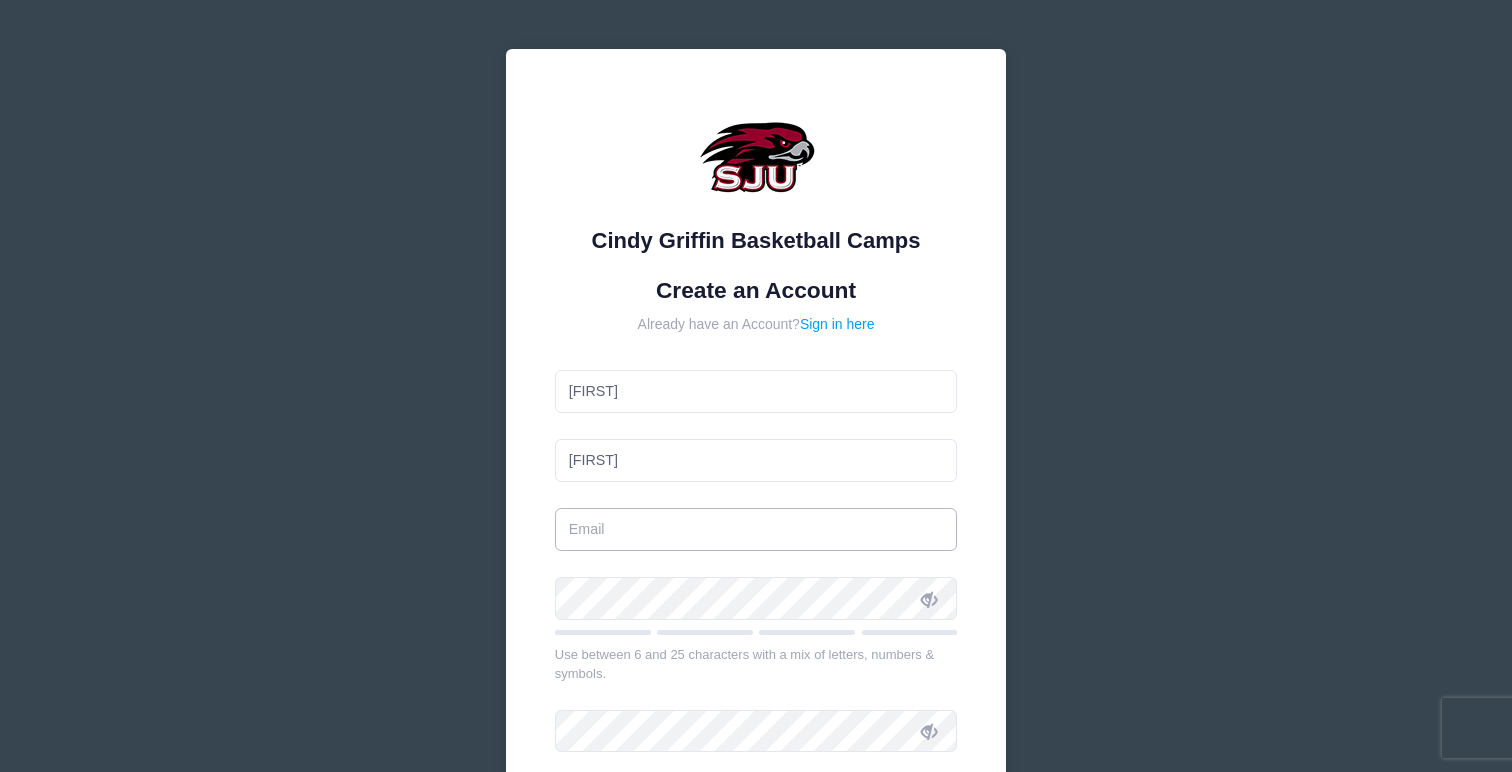 type on "[EMAIL]" 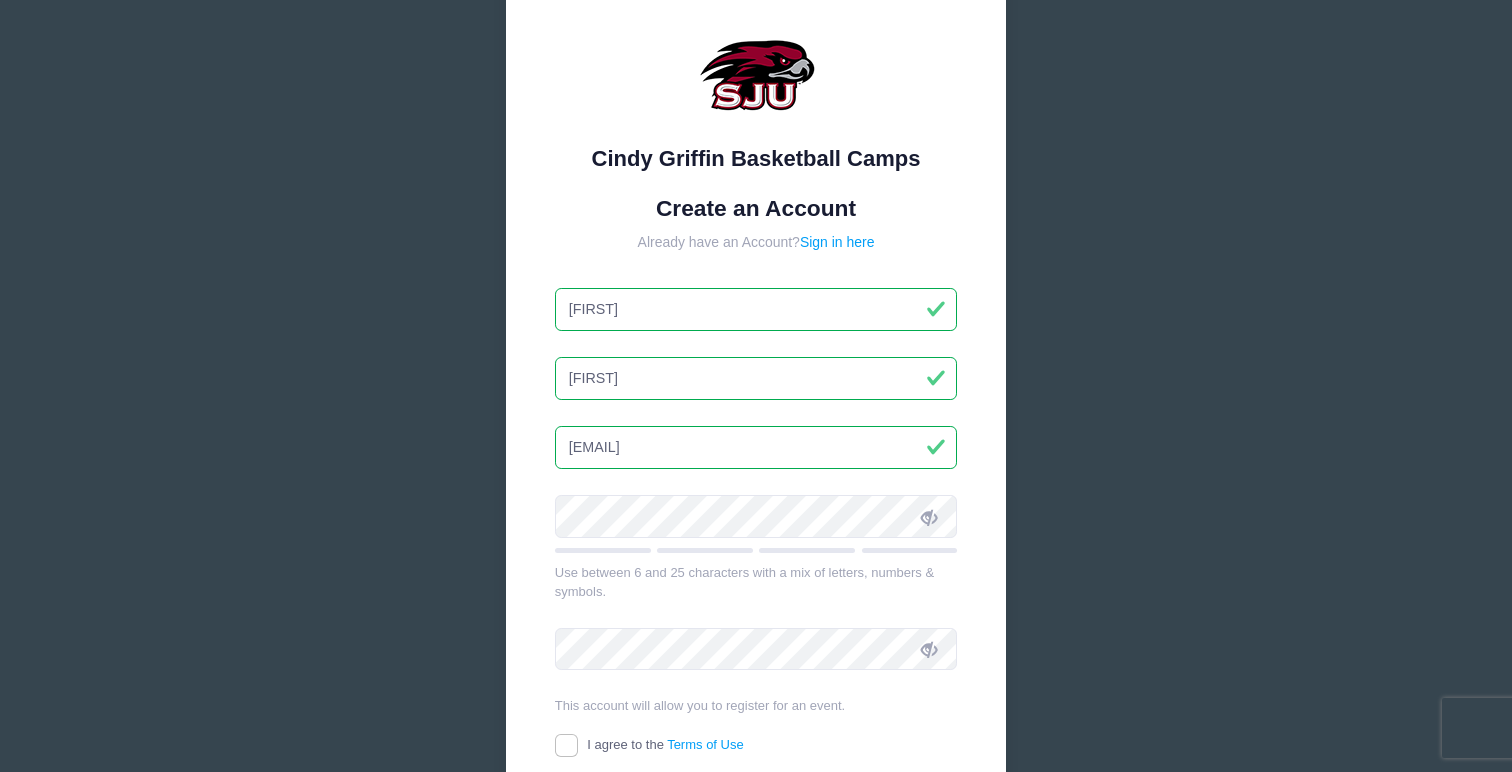 scroll, scrollTop: 99, scrollLeft: 0, axis: vertical 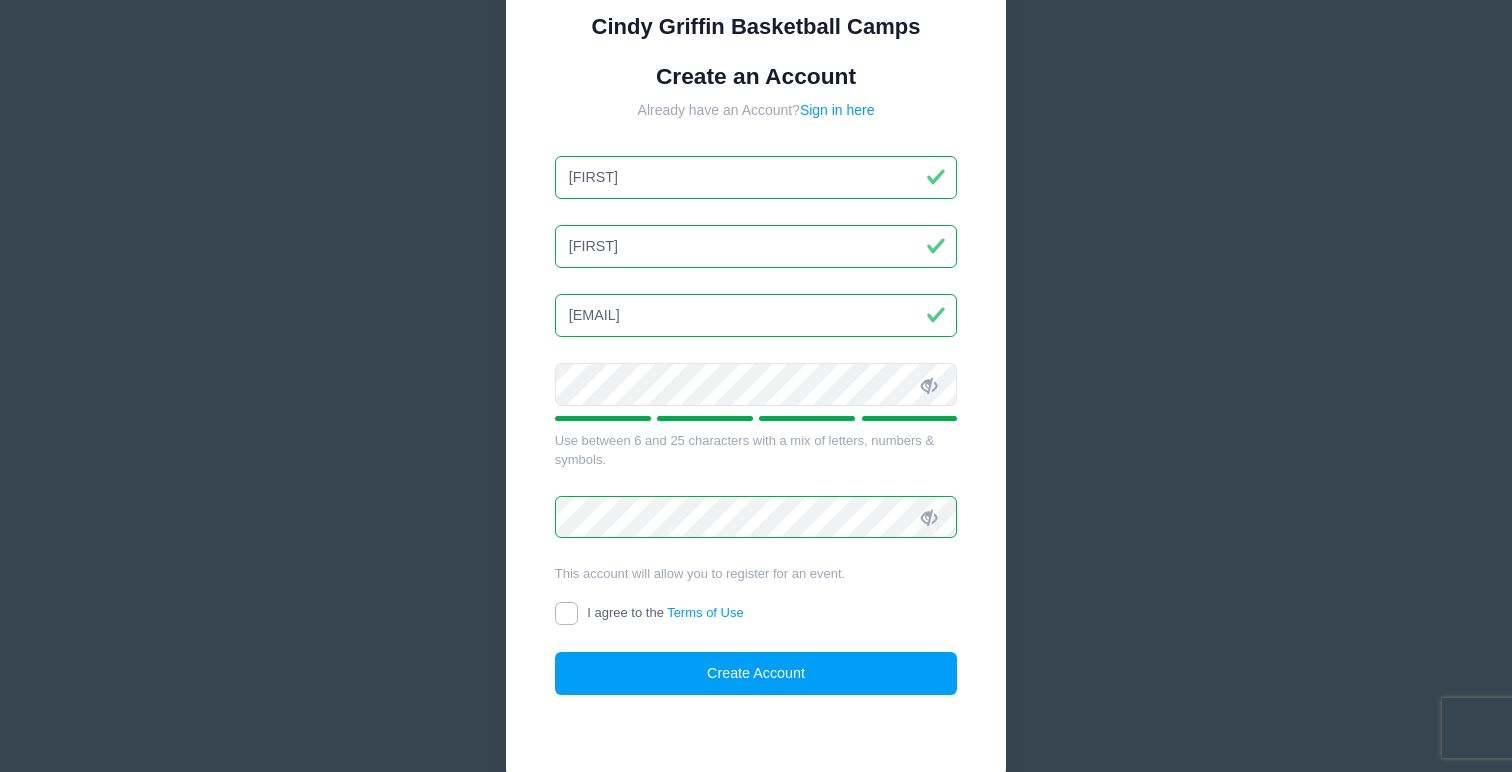 click on "I agree to the
Terms of Use" at bounding box center (566, 613) 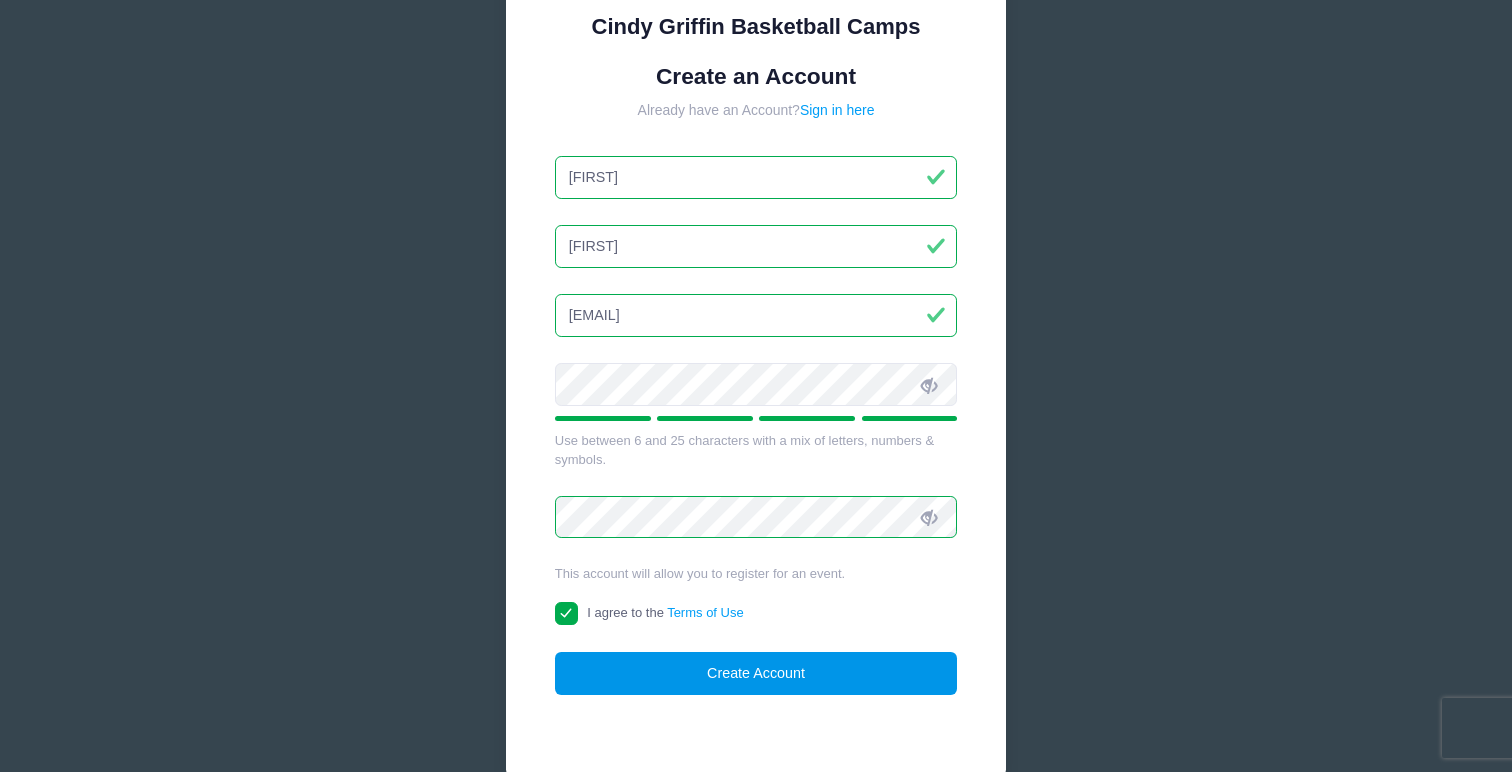 click on "Create Account" at bounding box center [756, 673] 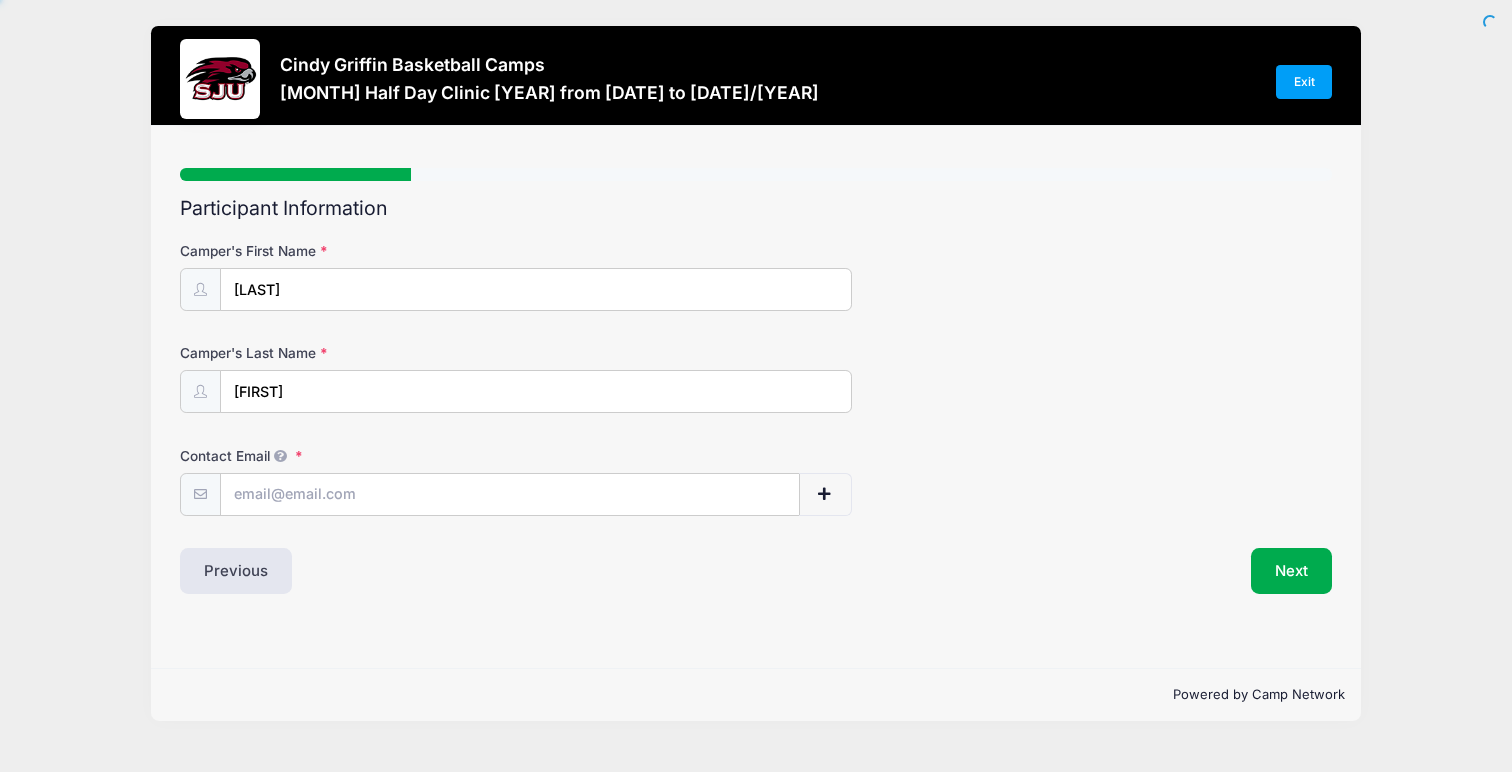 scroll, scrollTop: 0, scrollLeft: 0, axis: both 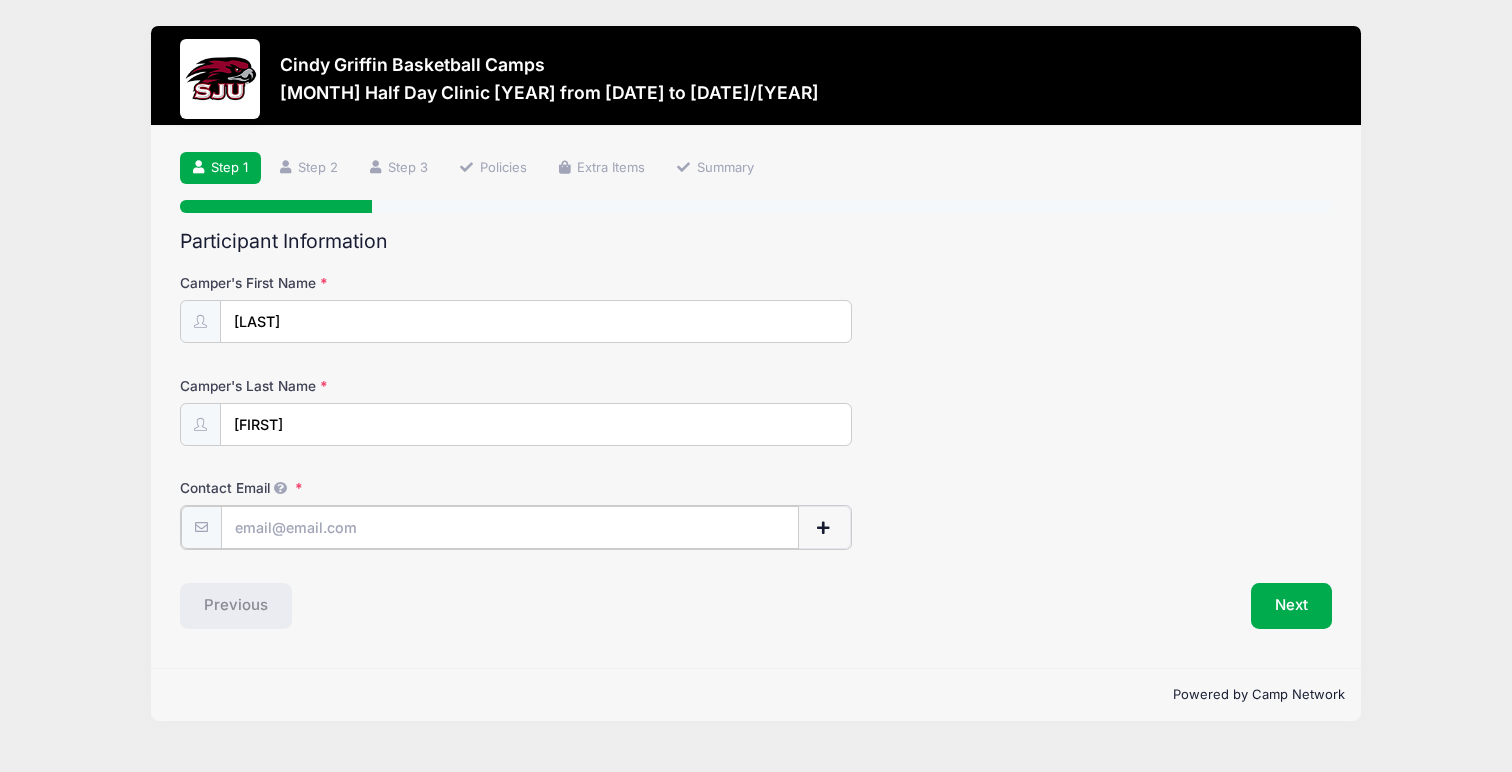 click on "Contact Email" at bounding box center [510, 527] 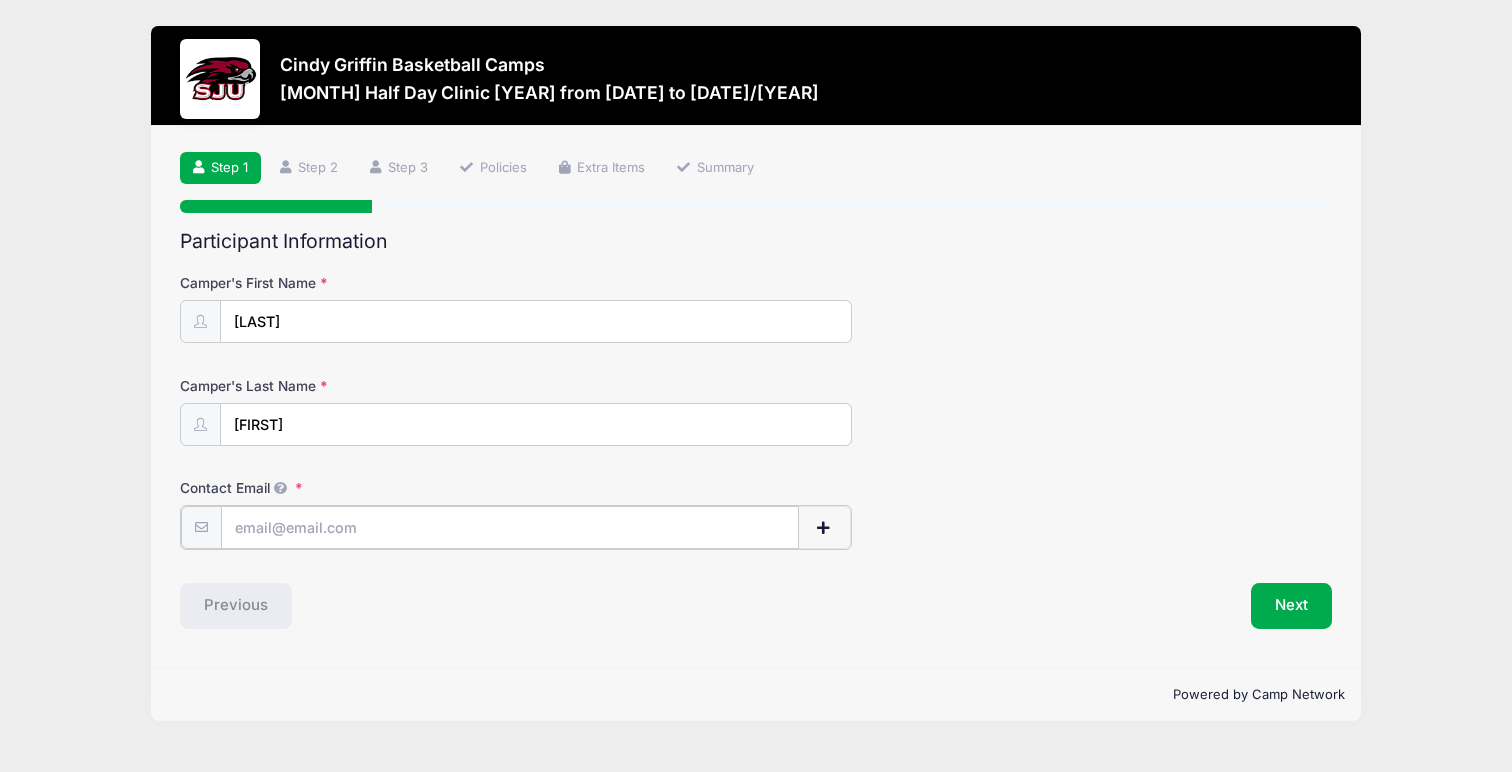 type on "[FIRST][LAST]@[DOMAIN]" 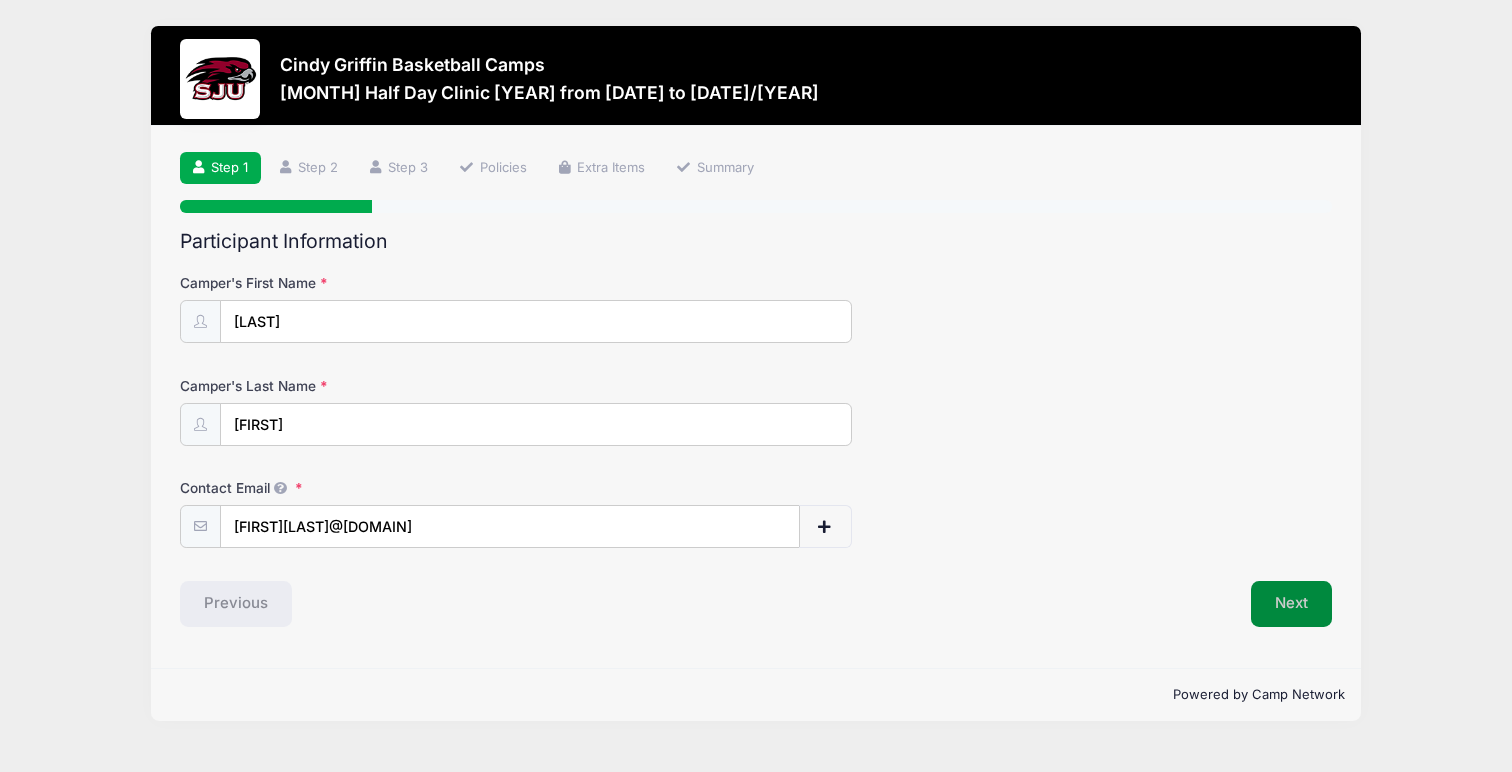 click on "Next" at bounding box center [1291, 604] 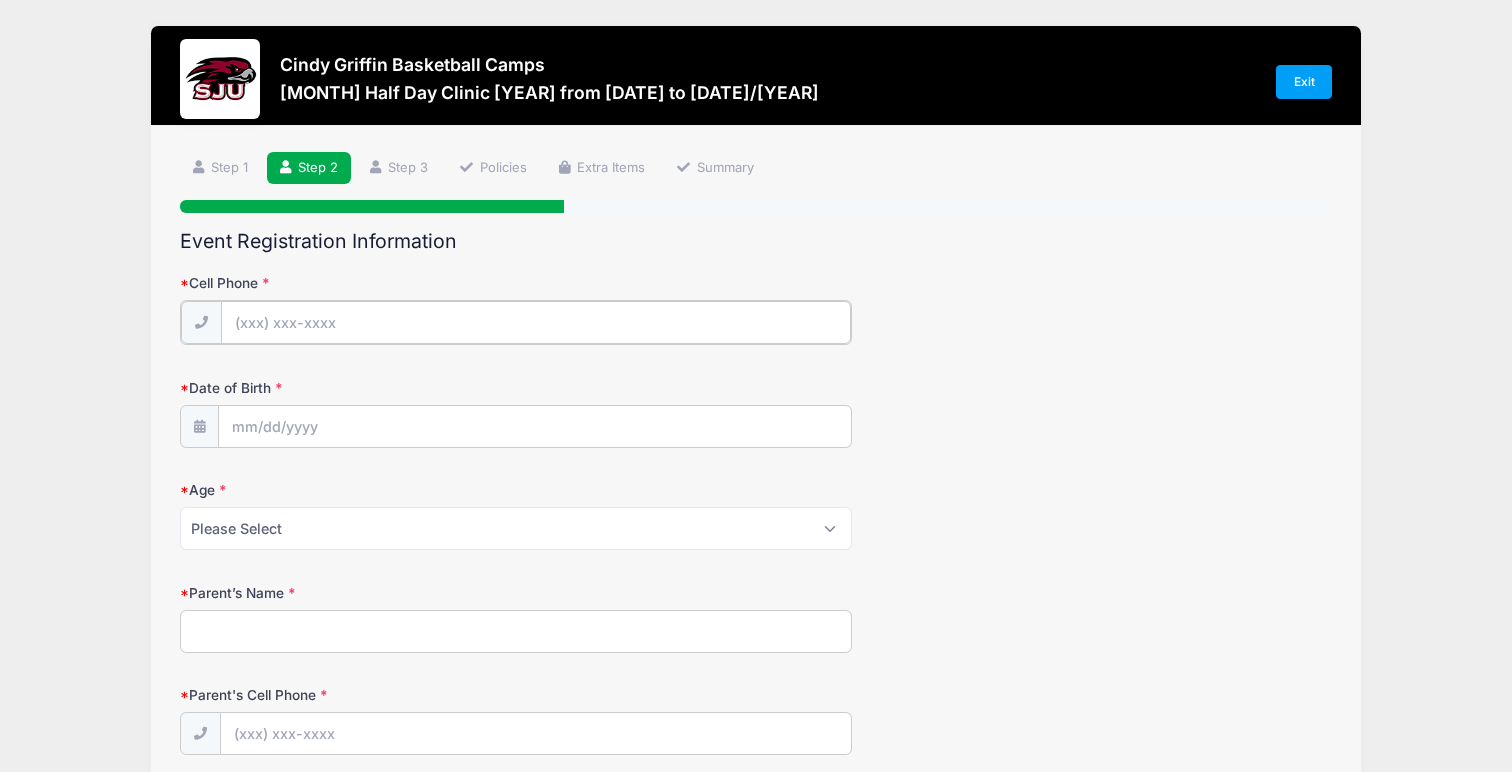 click on "Cell Phone" at bounding box center [536, 322] 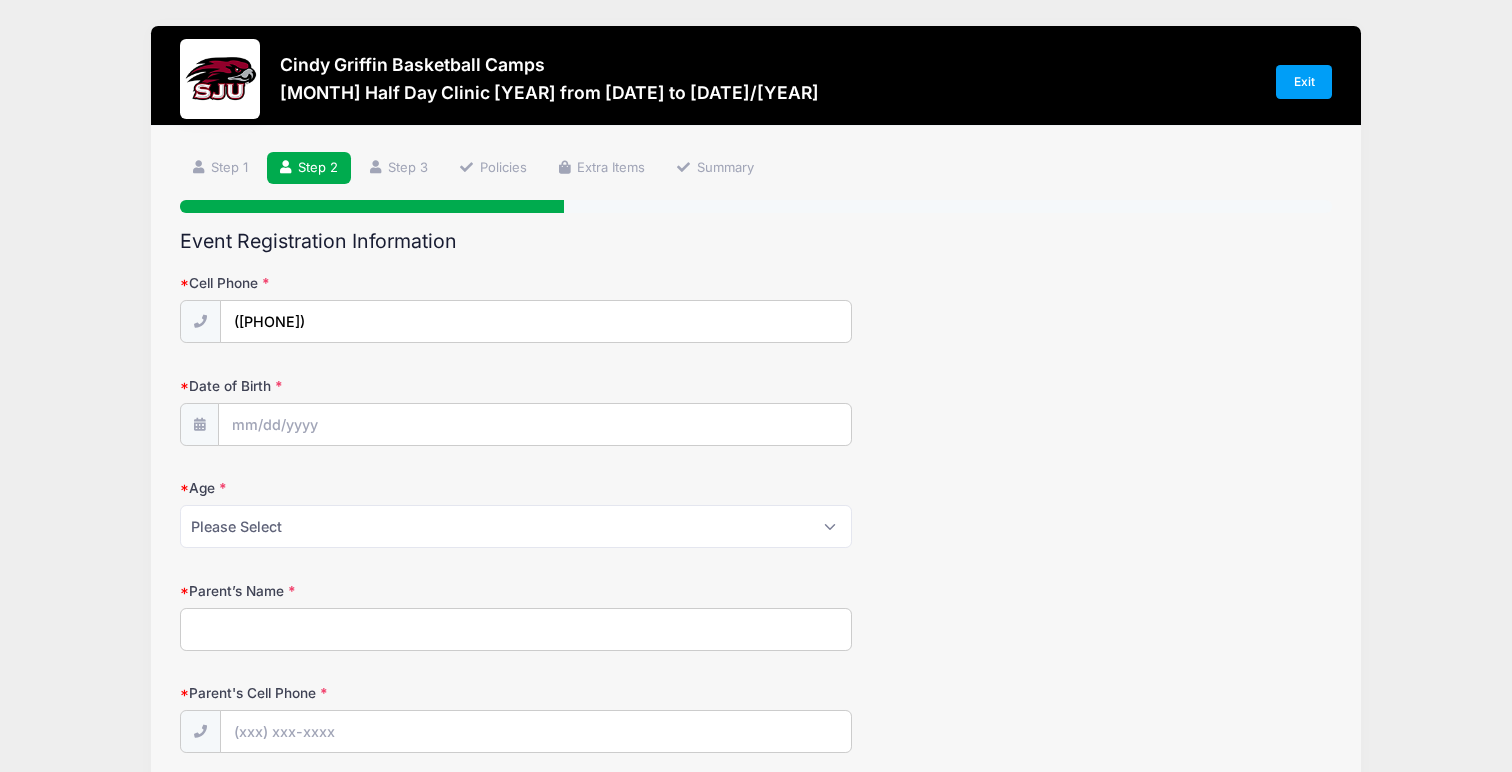 type on "[FIRST] [MIDDLE] [LAST]" 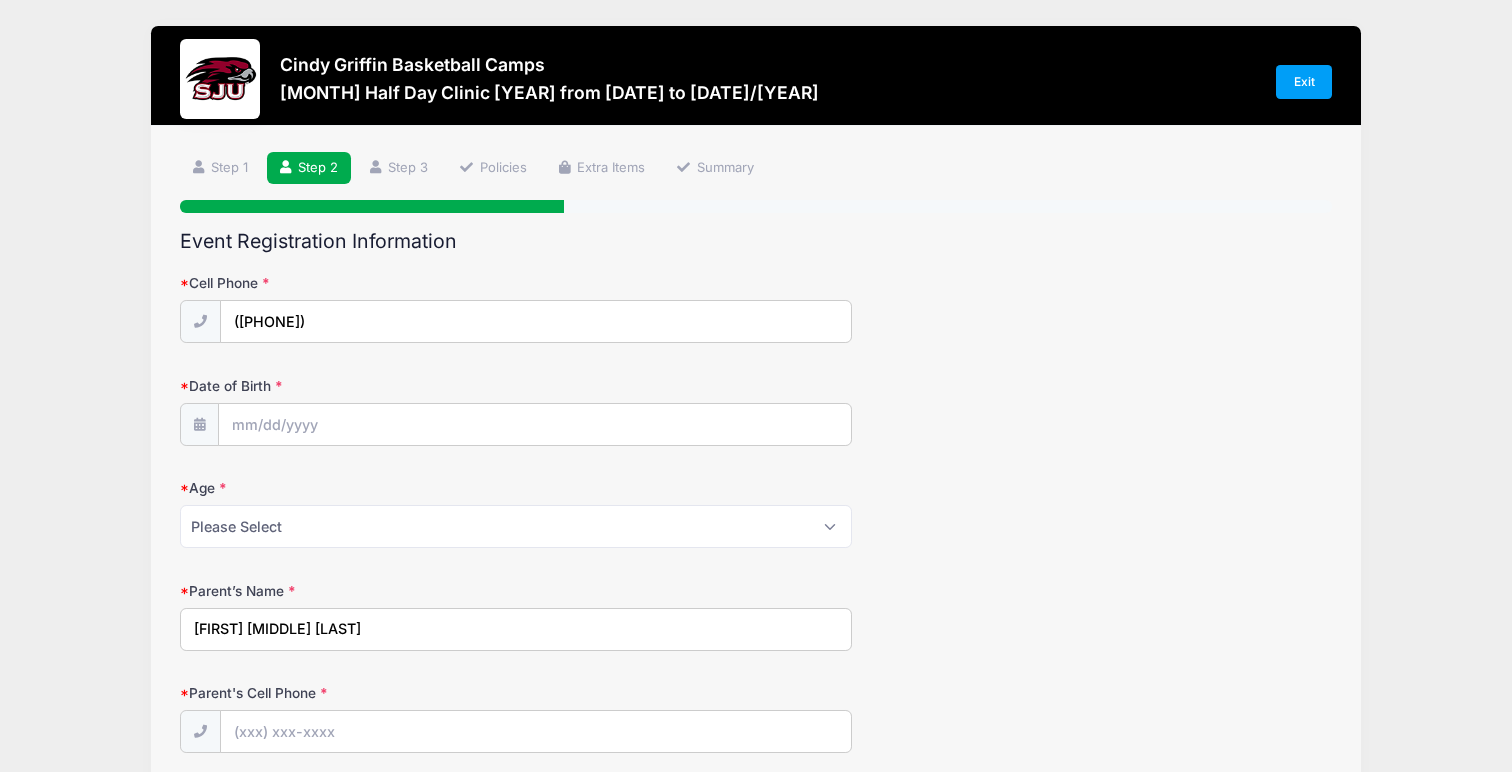 type on "[NUMBER] [STREET]" 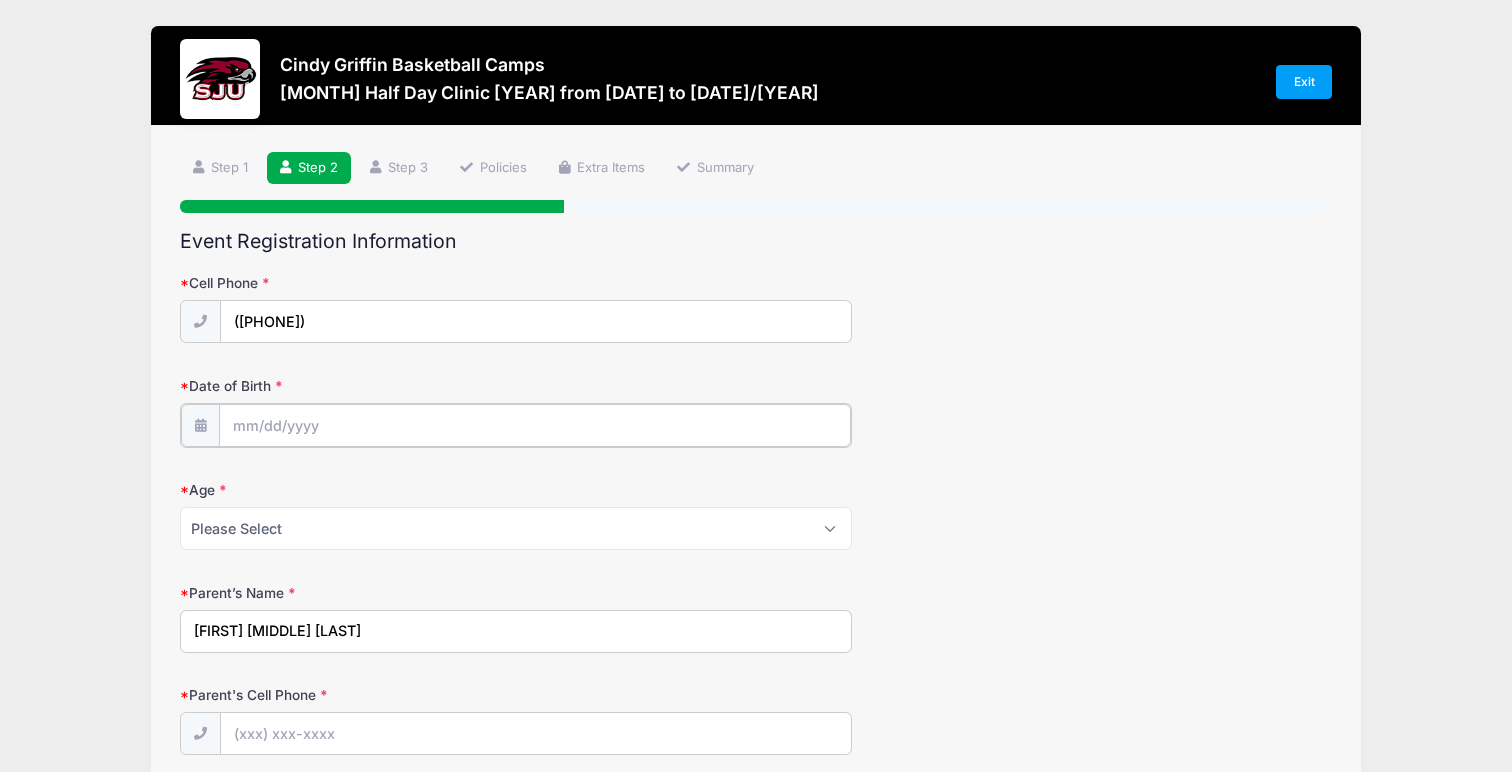 click on "Date of Birth" at bounding box center (535, 425) 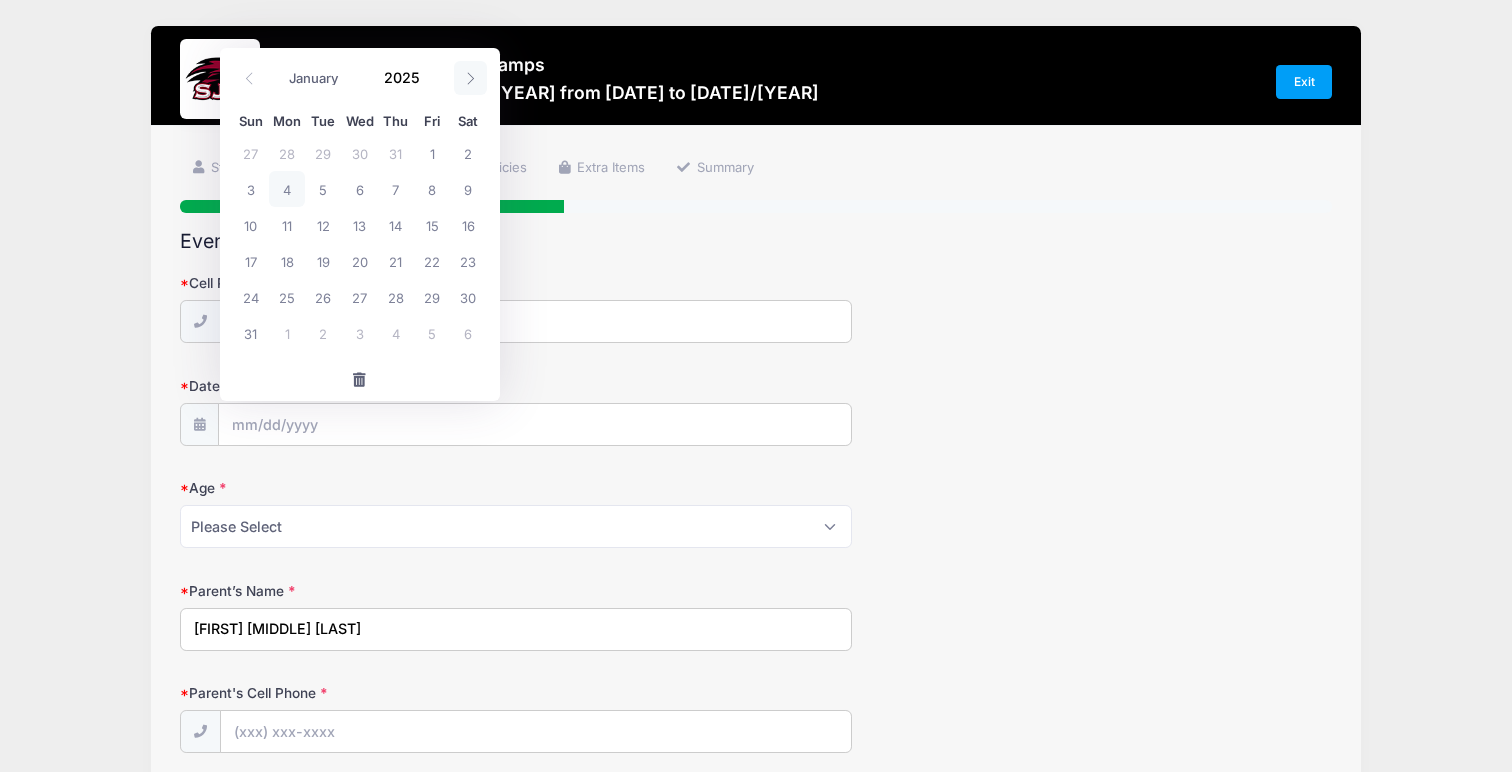 click 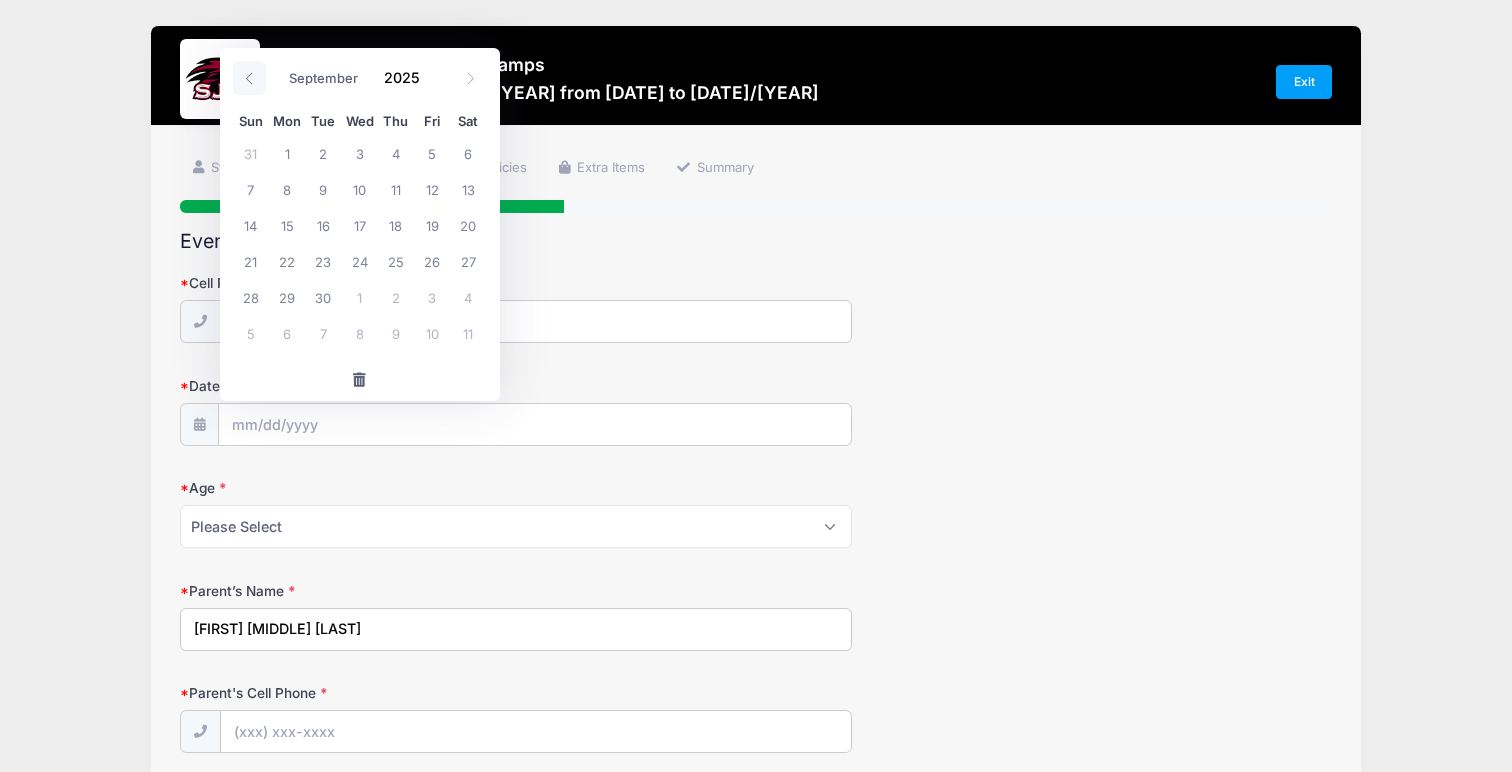 click 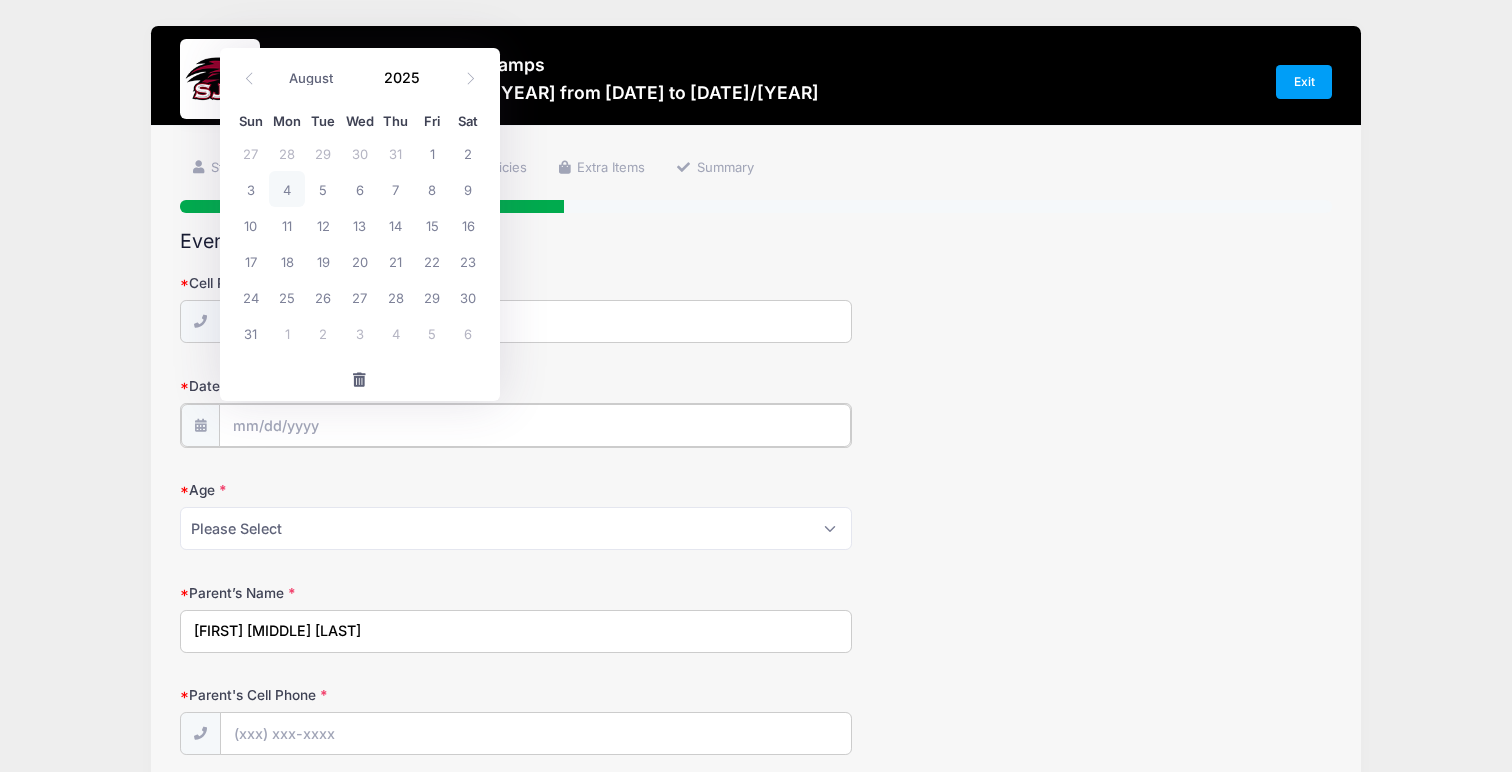 click on "Date of Birth" at bounding box center (535, 425) 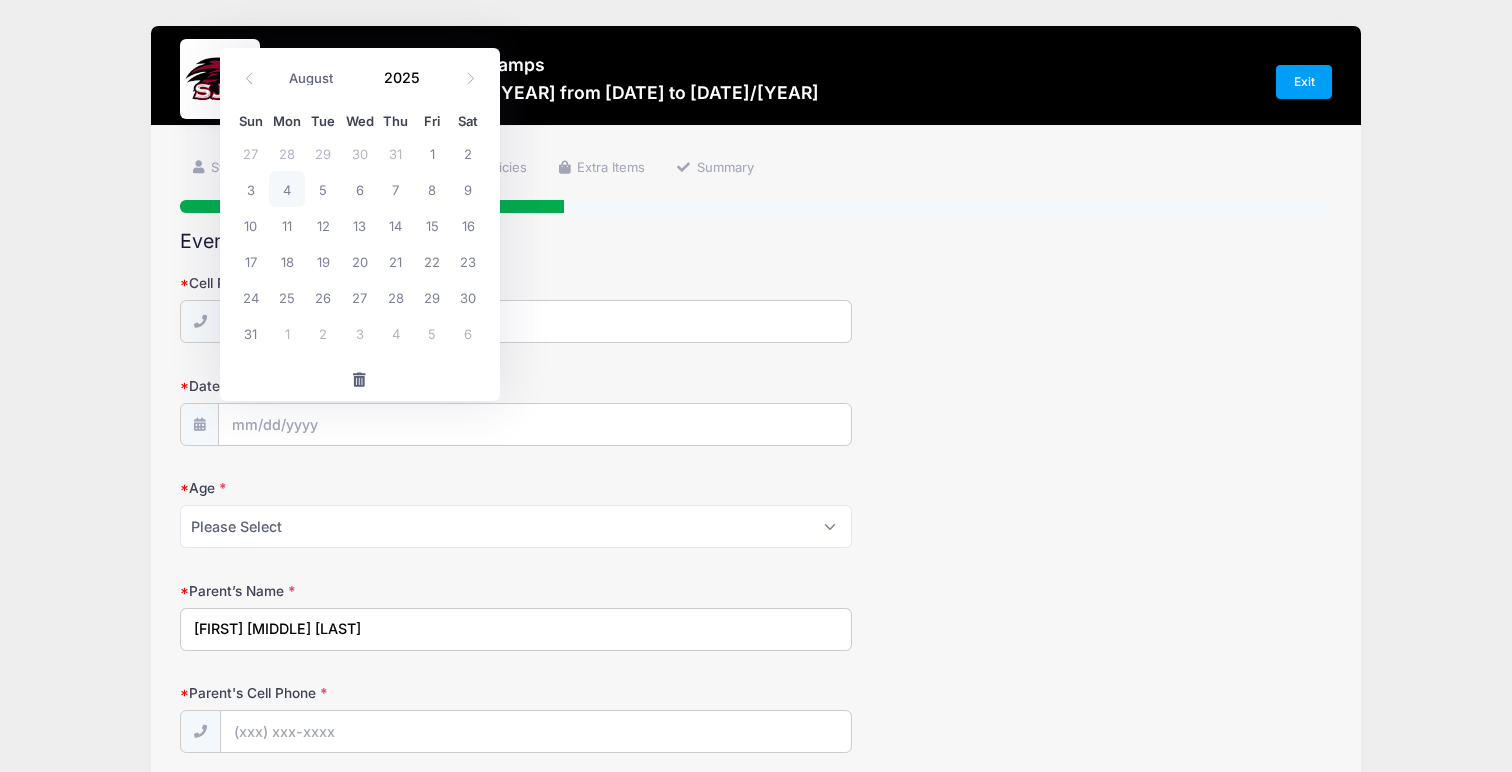 click on "Cell Phone
([PHONE])
Date of Birth
Age
Please Select 1
2
3
4
5
6
7
8
9
10
11
12
13
14
15
16
17
18" at bounding box center (756, 1020) 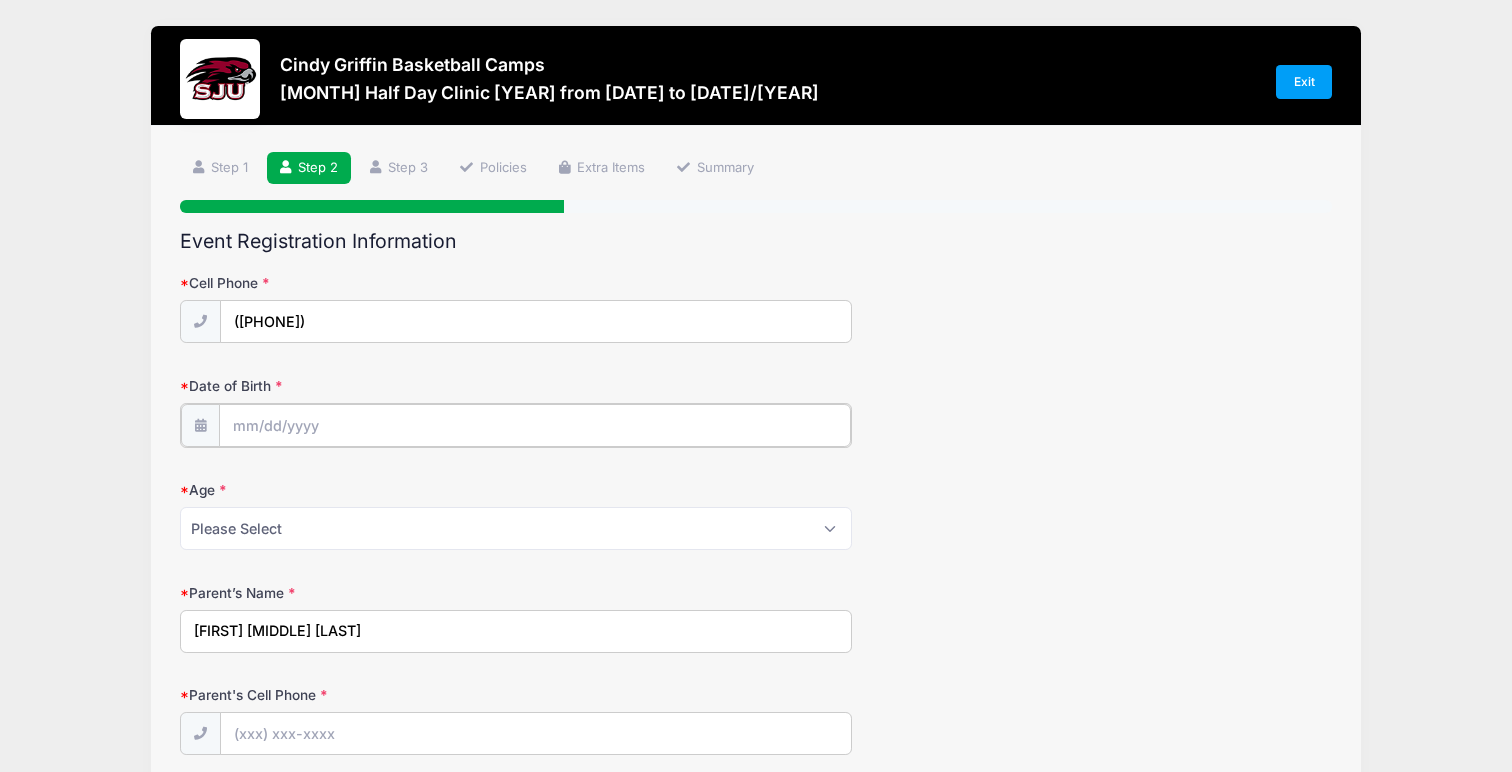 click on "Date of Birth" at bounding box center [535, 425] 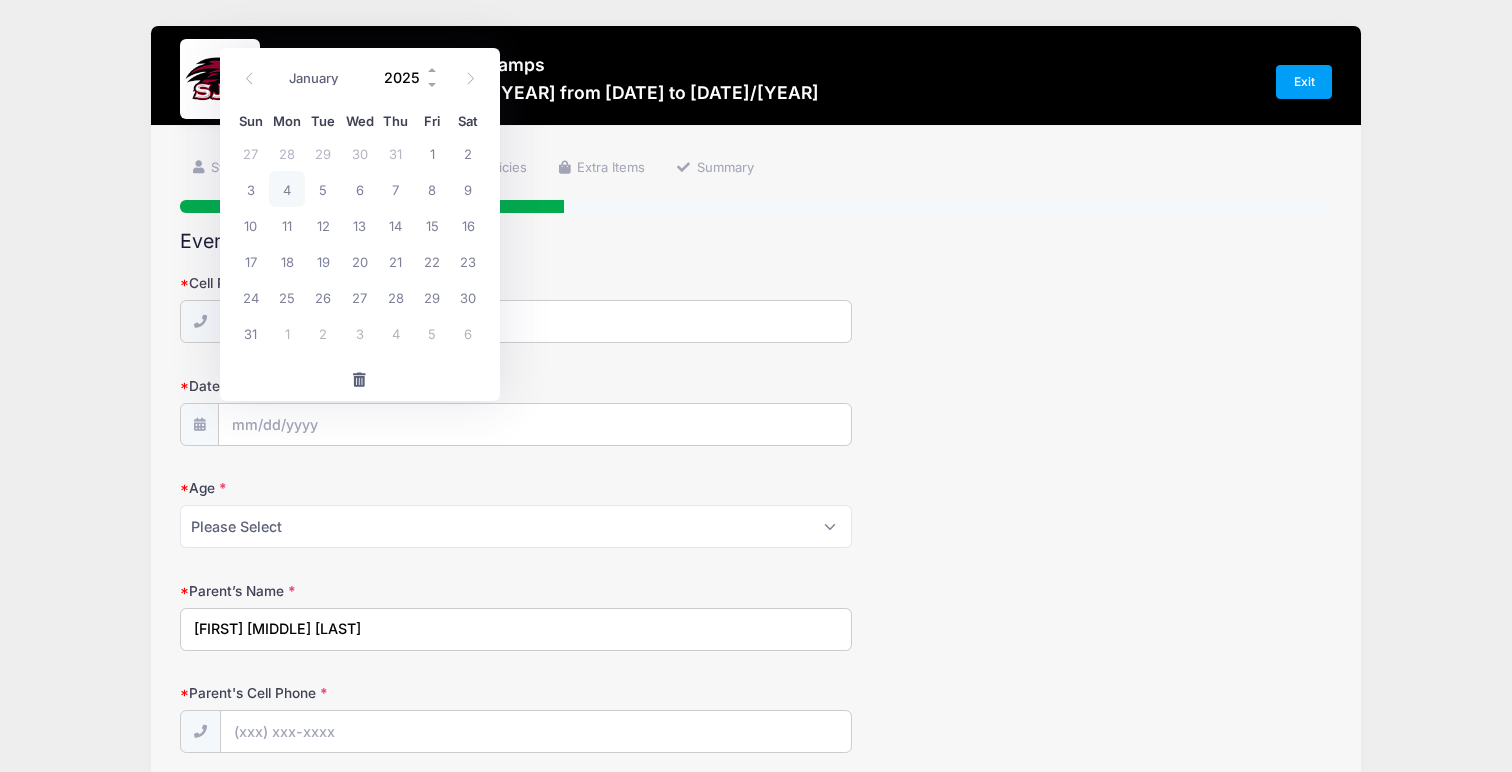 click on "2025" at bounding box center [407, 77] 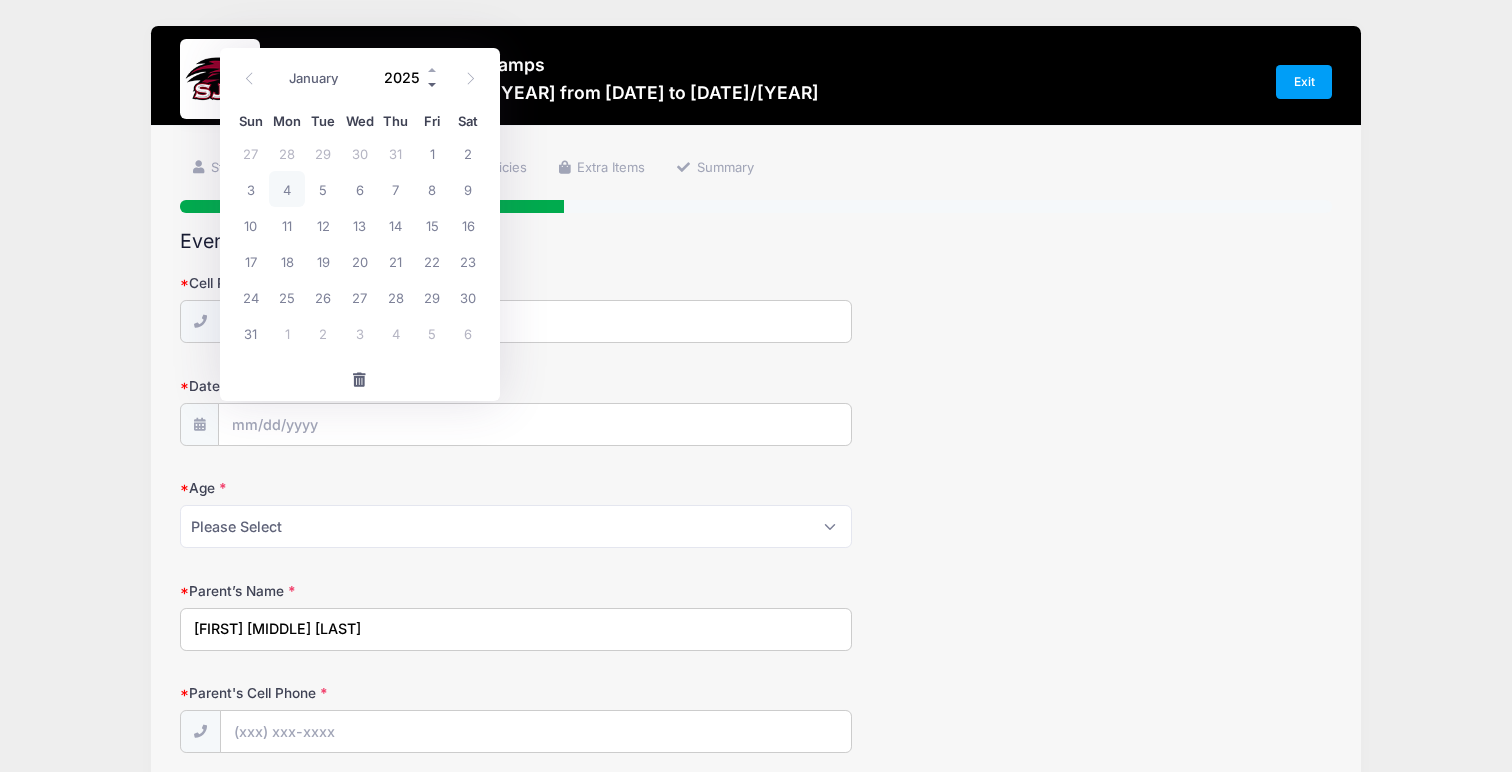 click at bounding box center [433, 84] 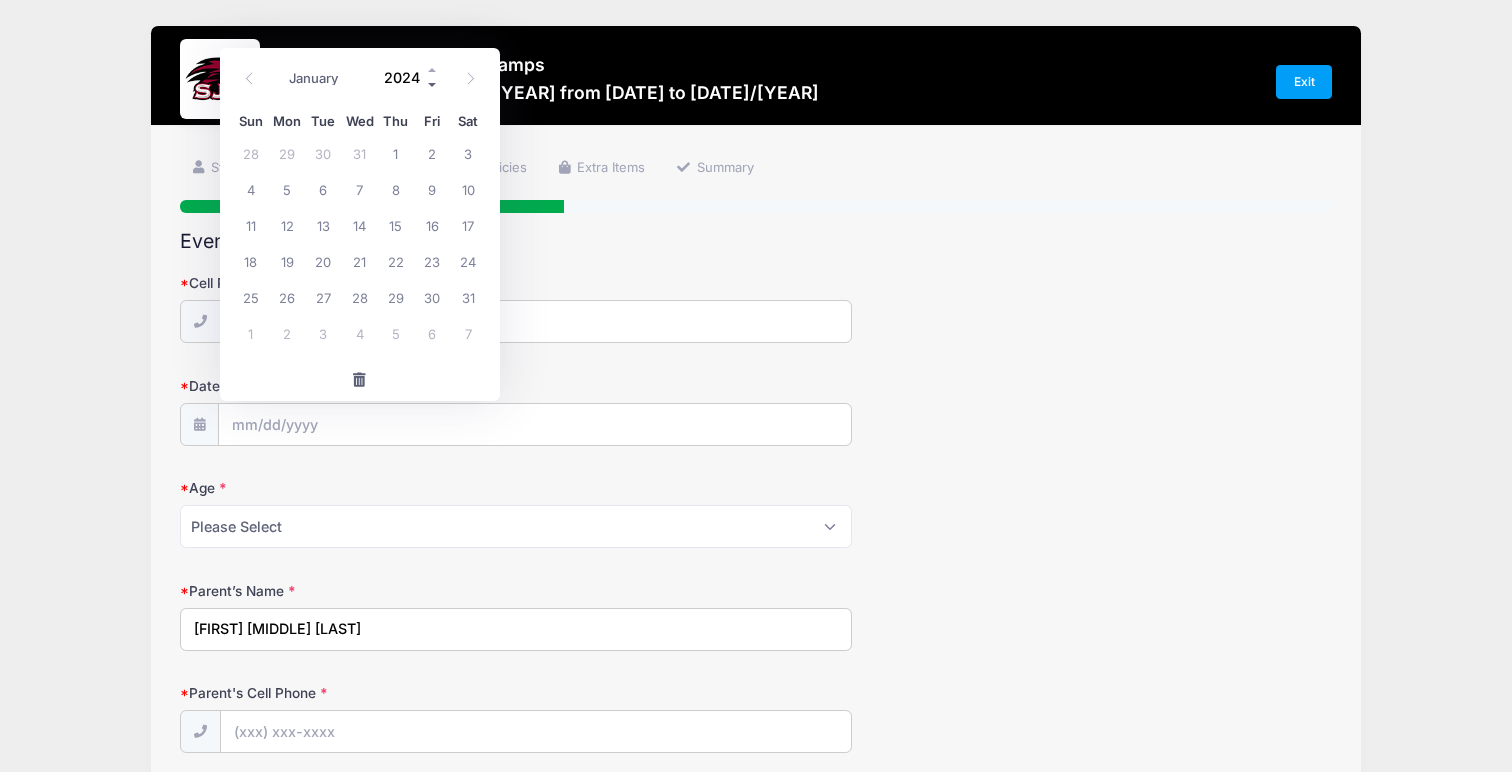click at bounding box center [433, 84] 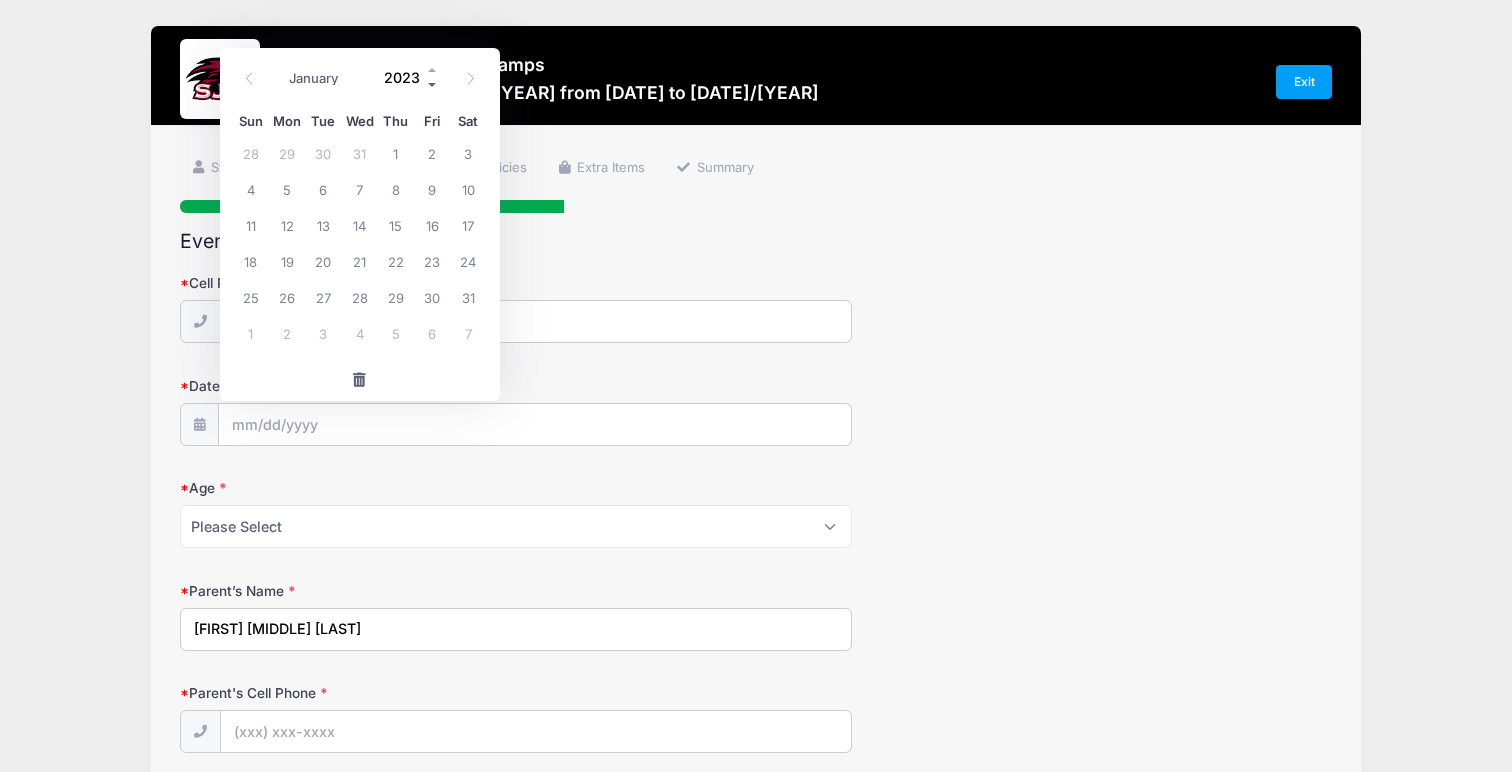 click at bounding box center [433, 84] 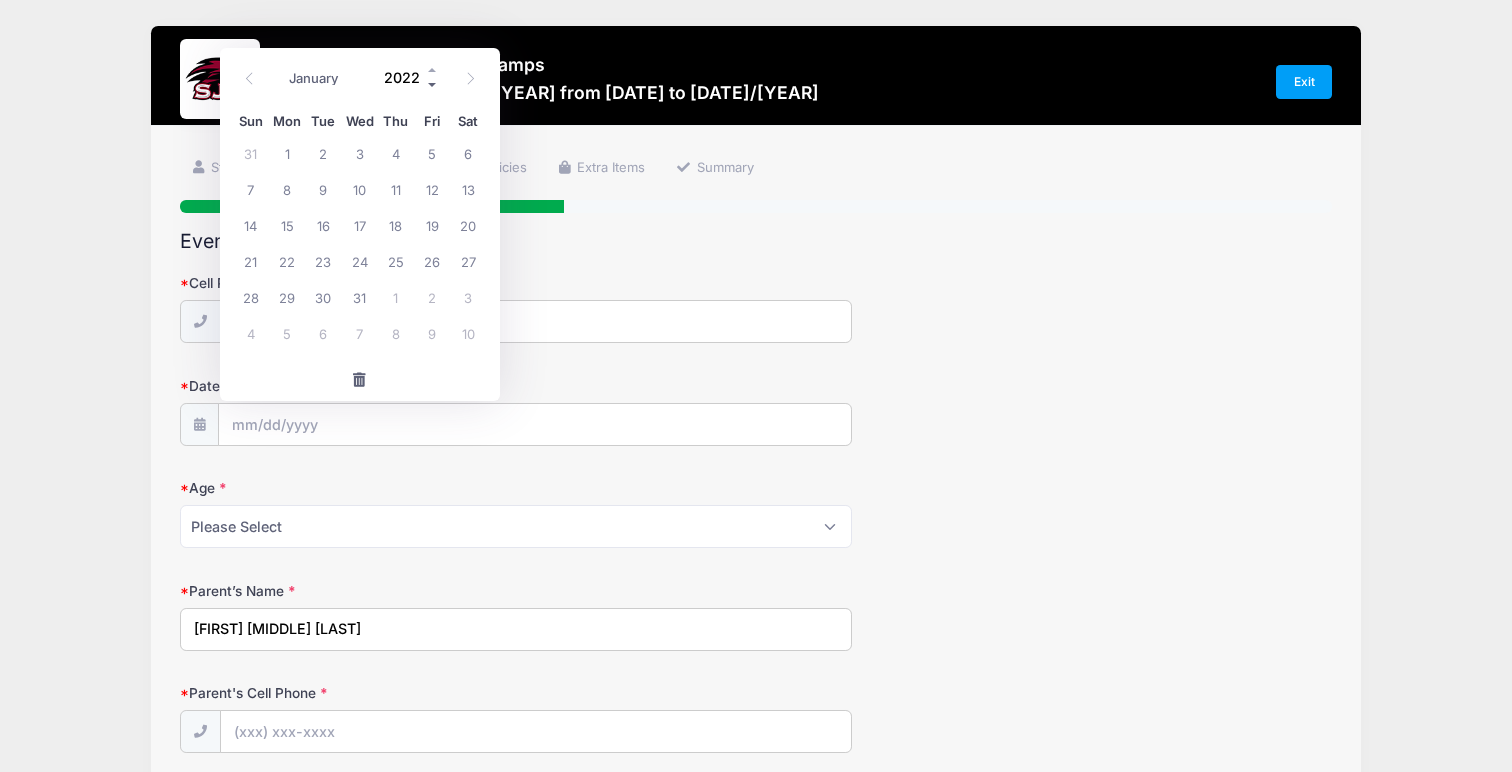click at bounding box center (433, 84) 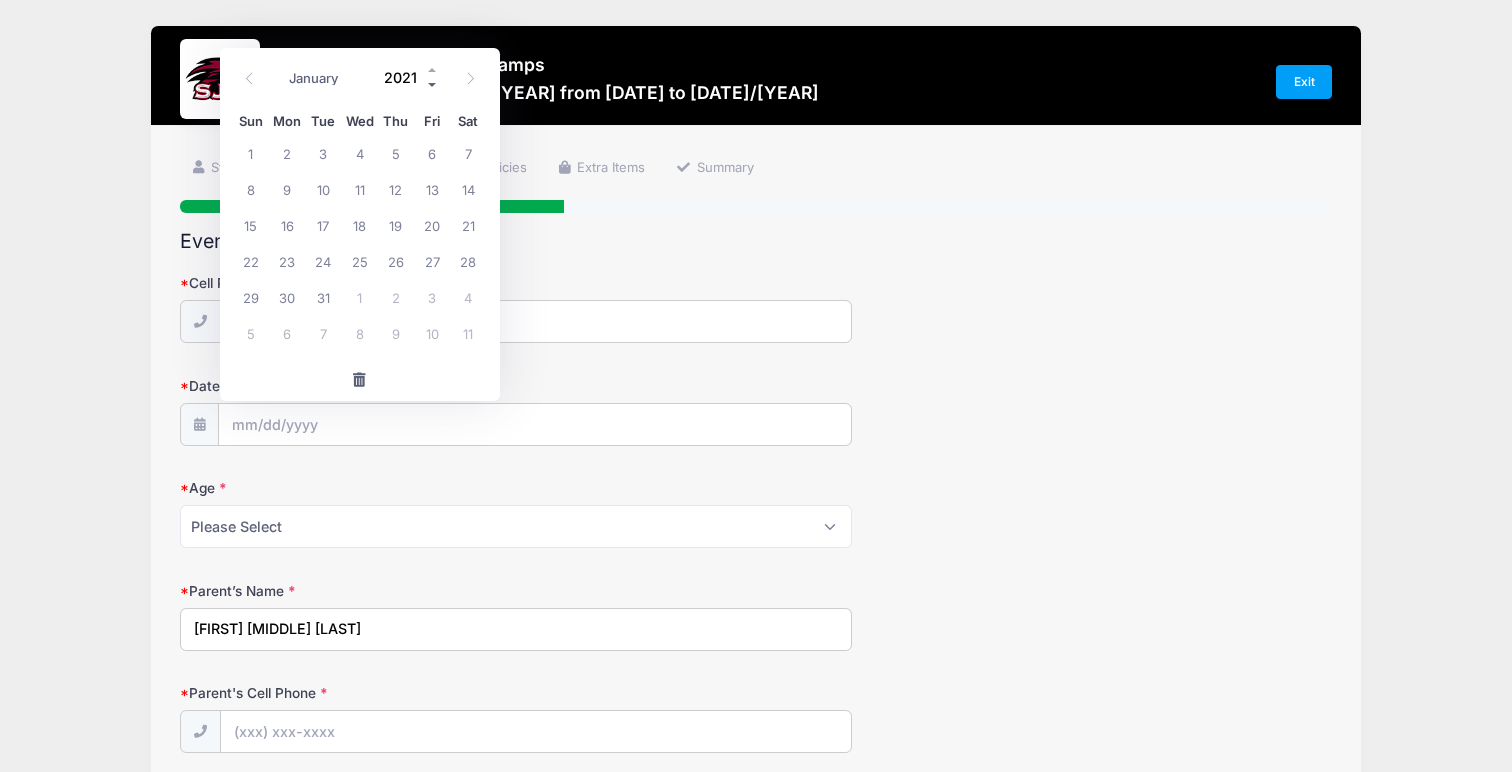 click at bounding box center [433, 84] 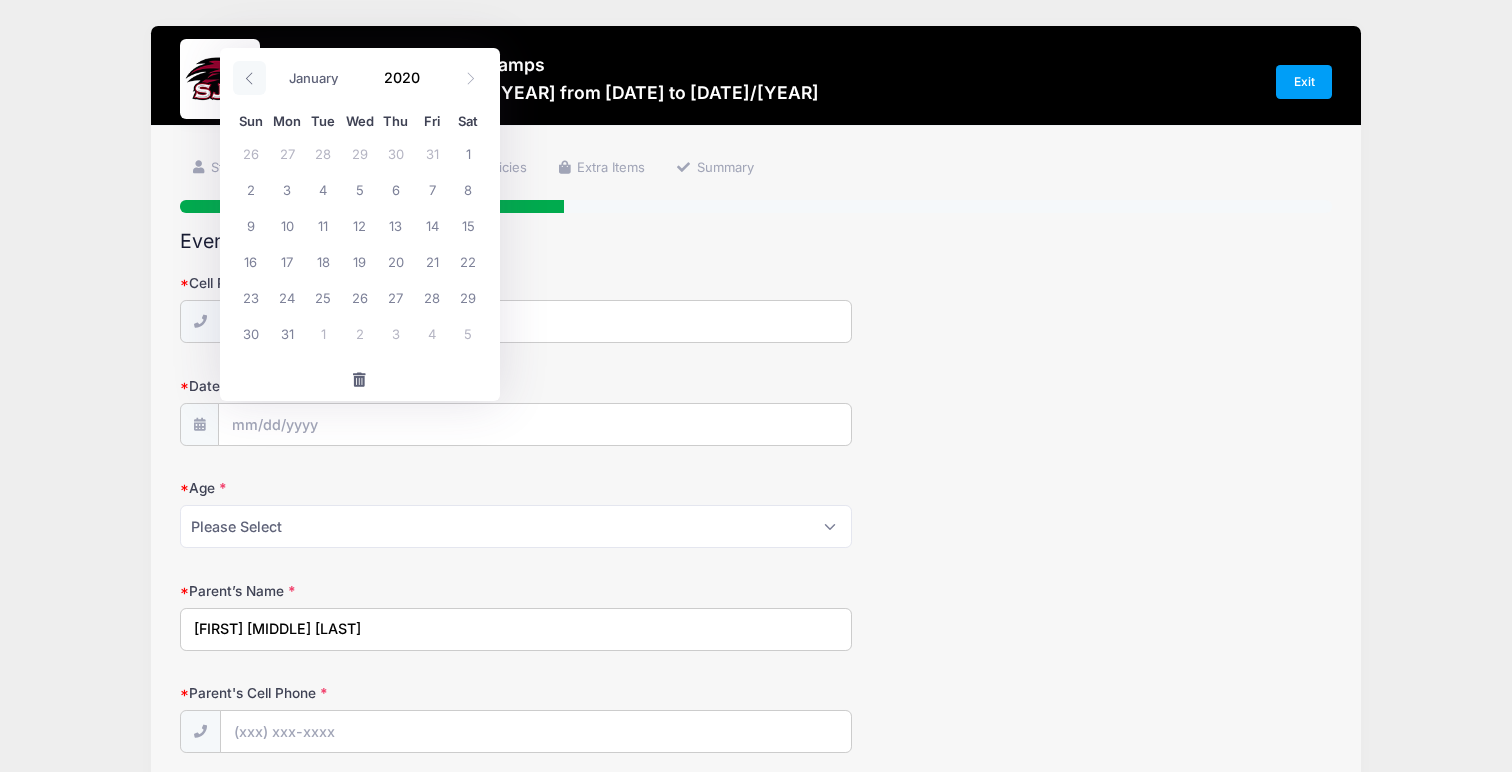 click 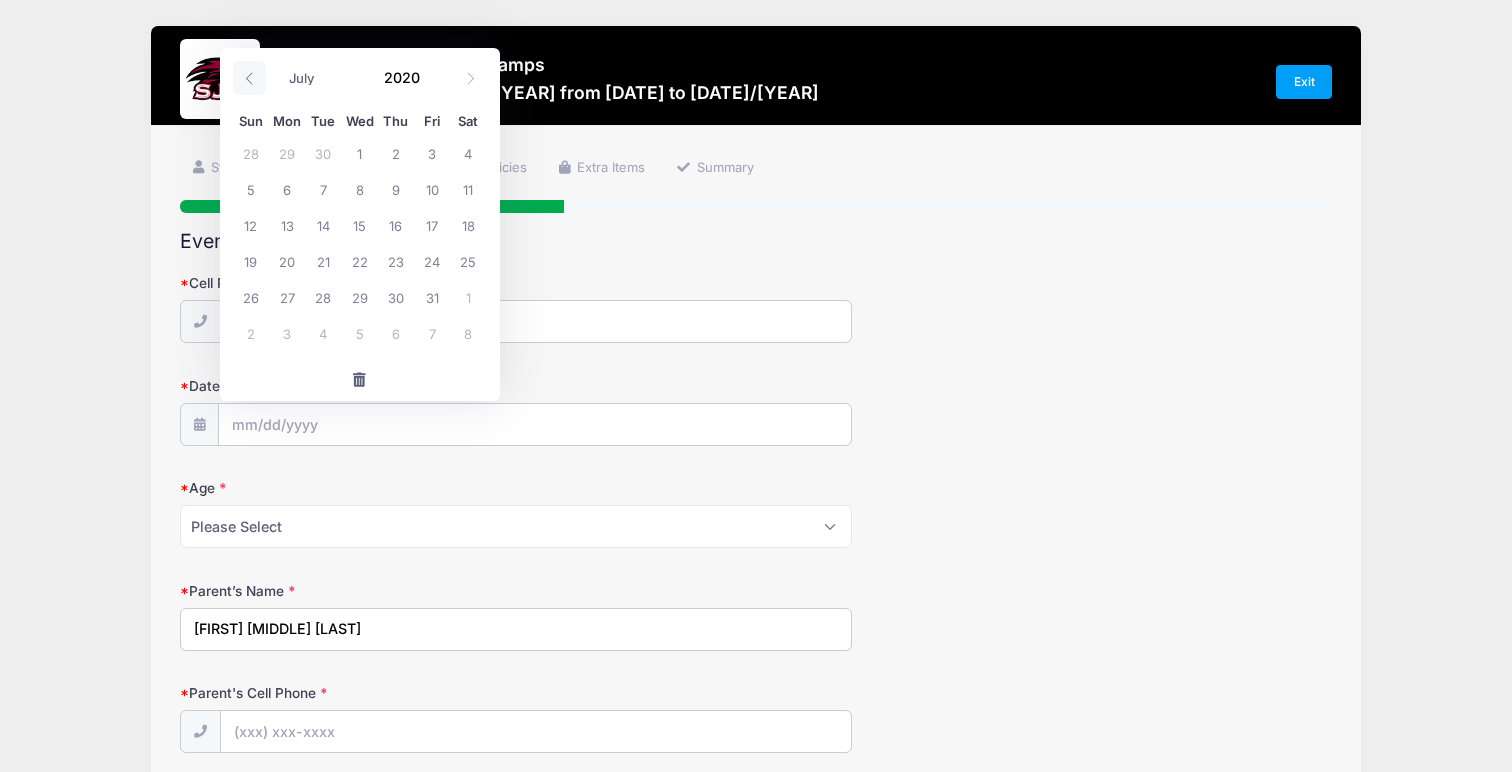 click 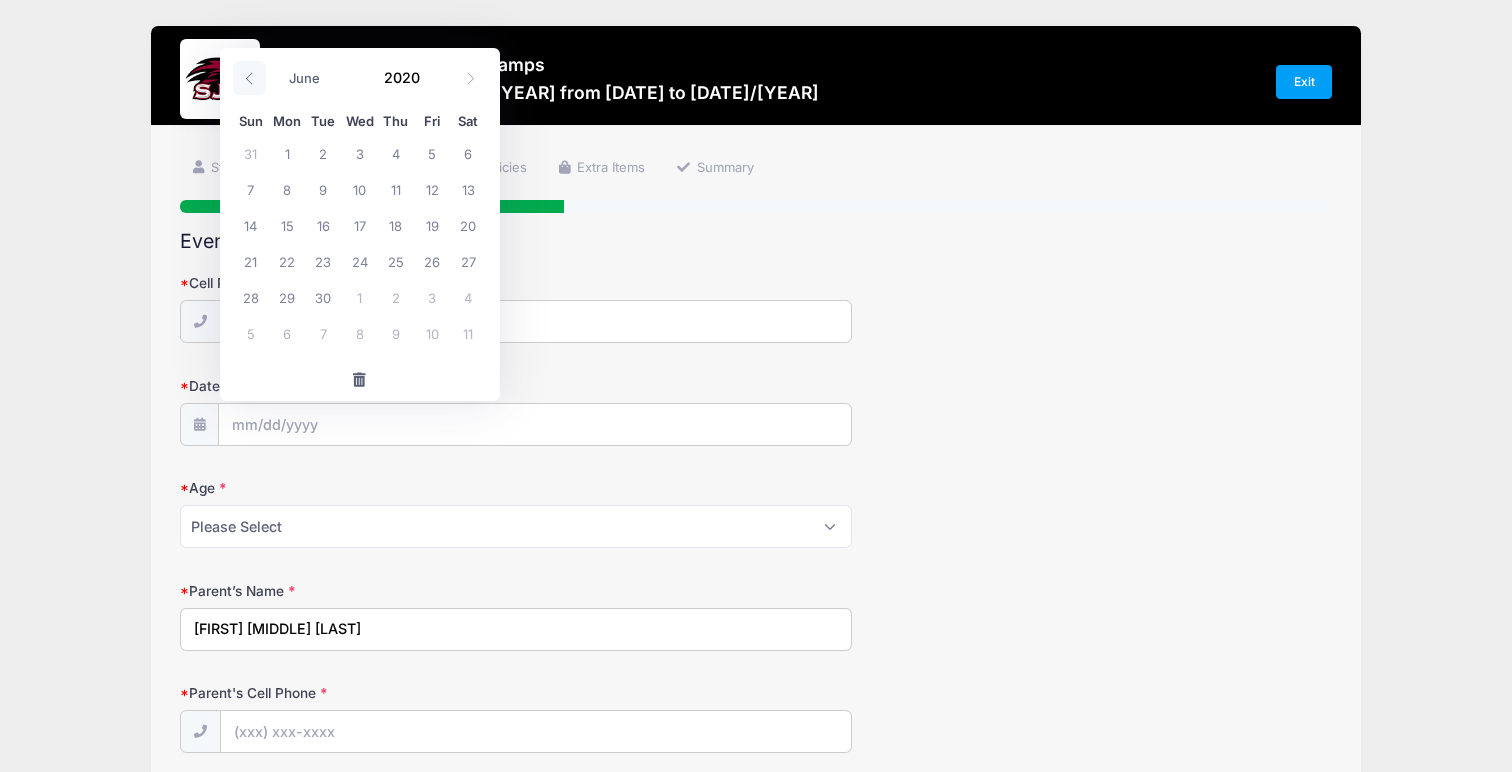 click 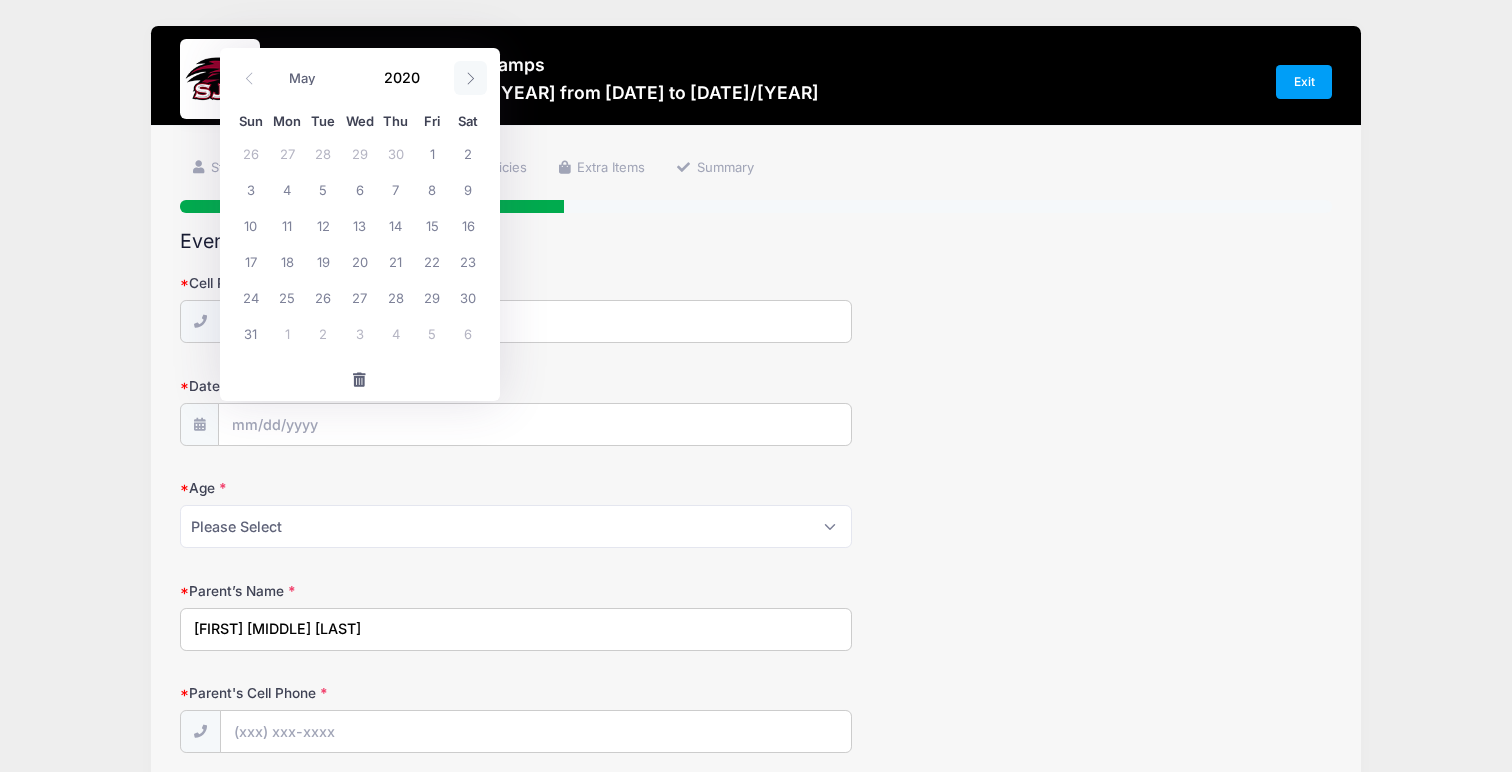 click 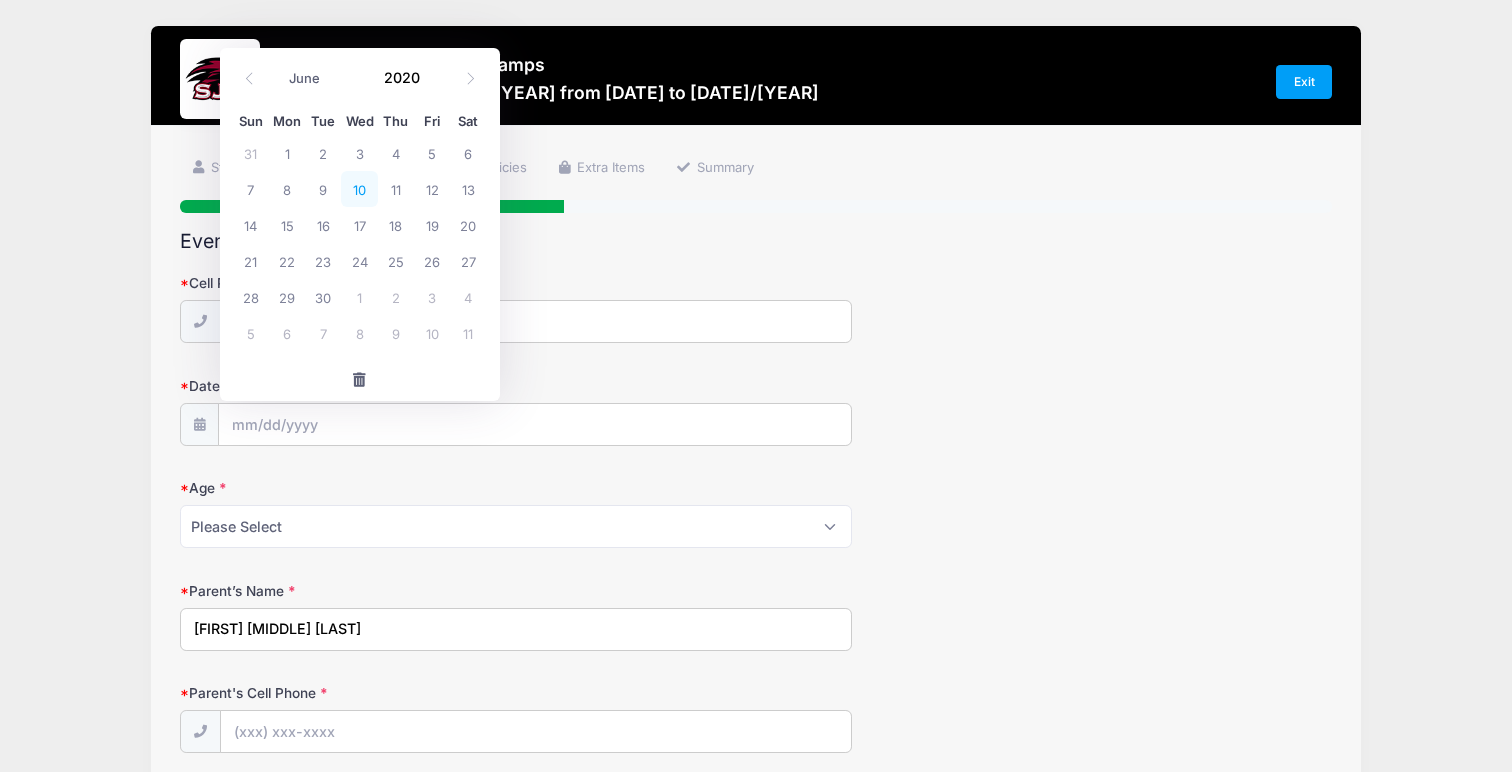 click on "10" at bounding box center (359, 189) 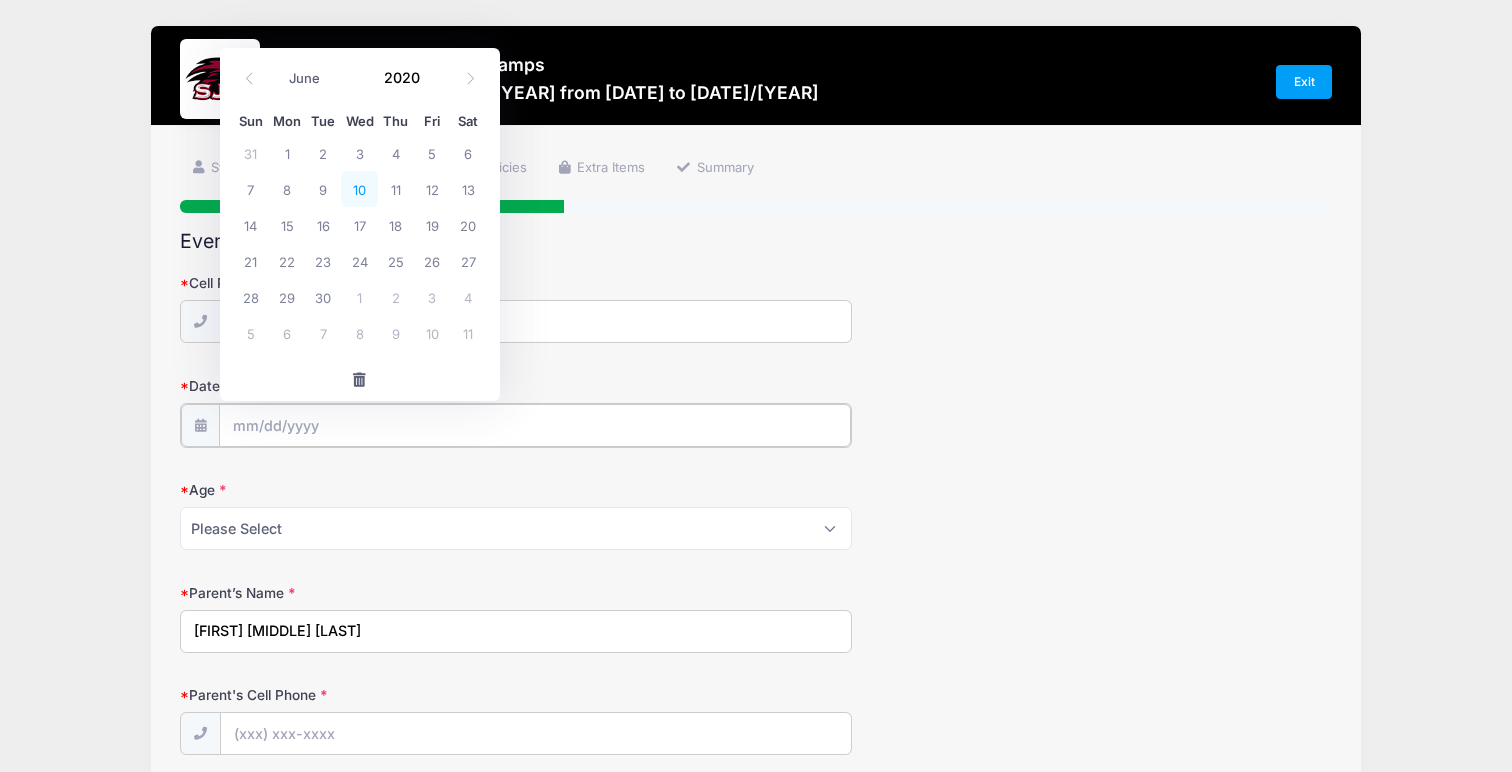 type on "[DATE]/[YEAR]" 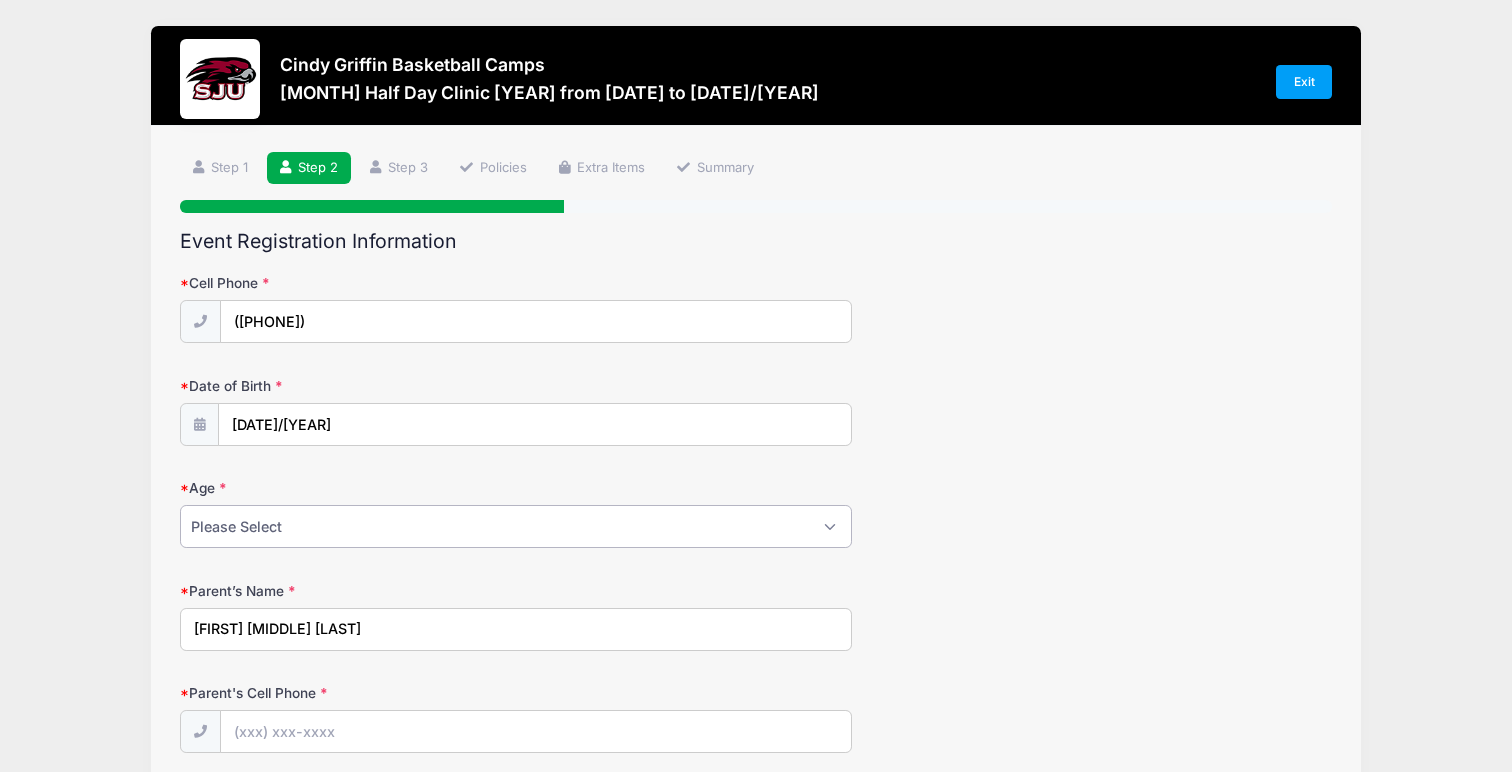 click on "Please Select 1
2
3
4
5
6
7
8
9
10
11
12
13
14
15
16
17
18" at bounding box center [516, 526] 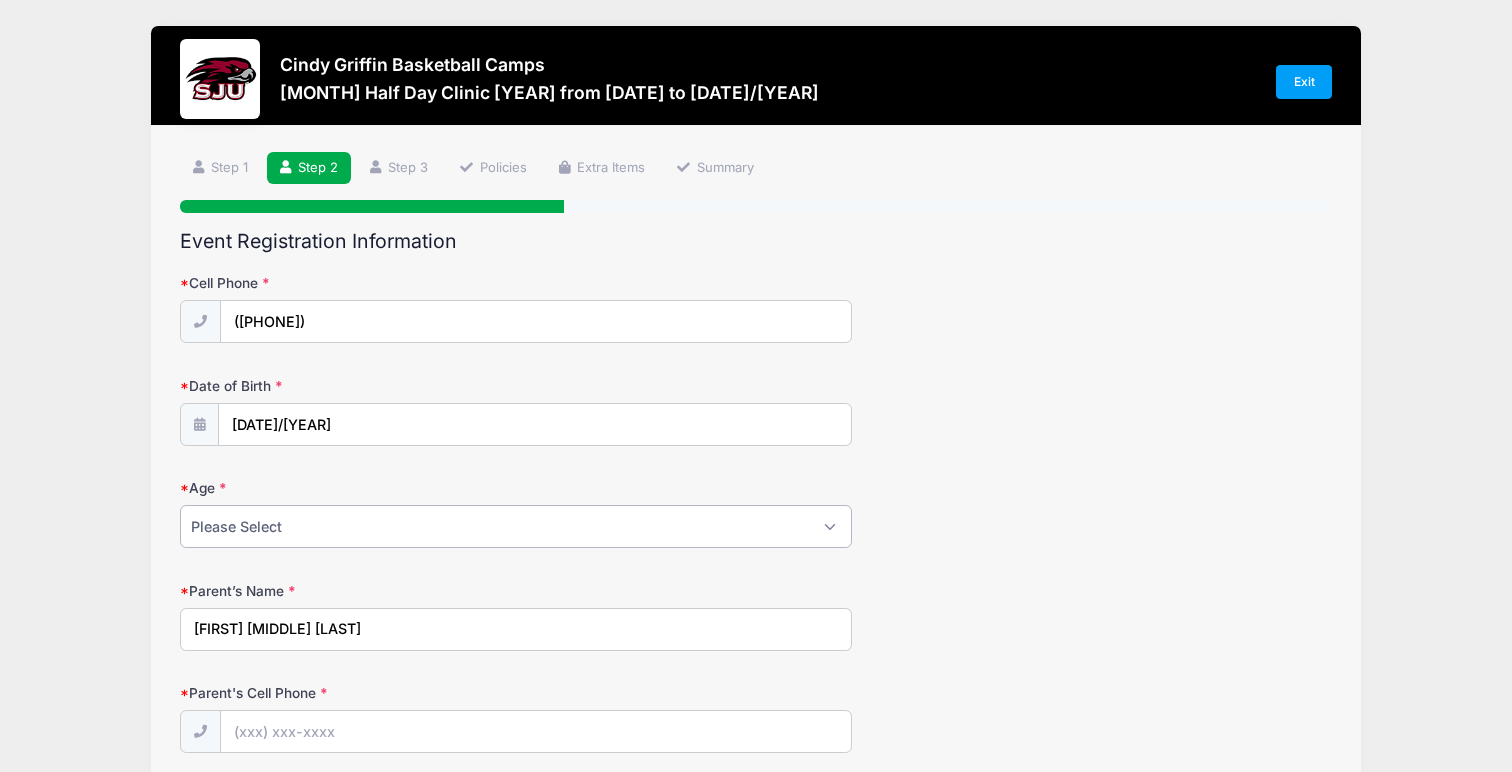 select on "5" 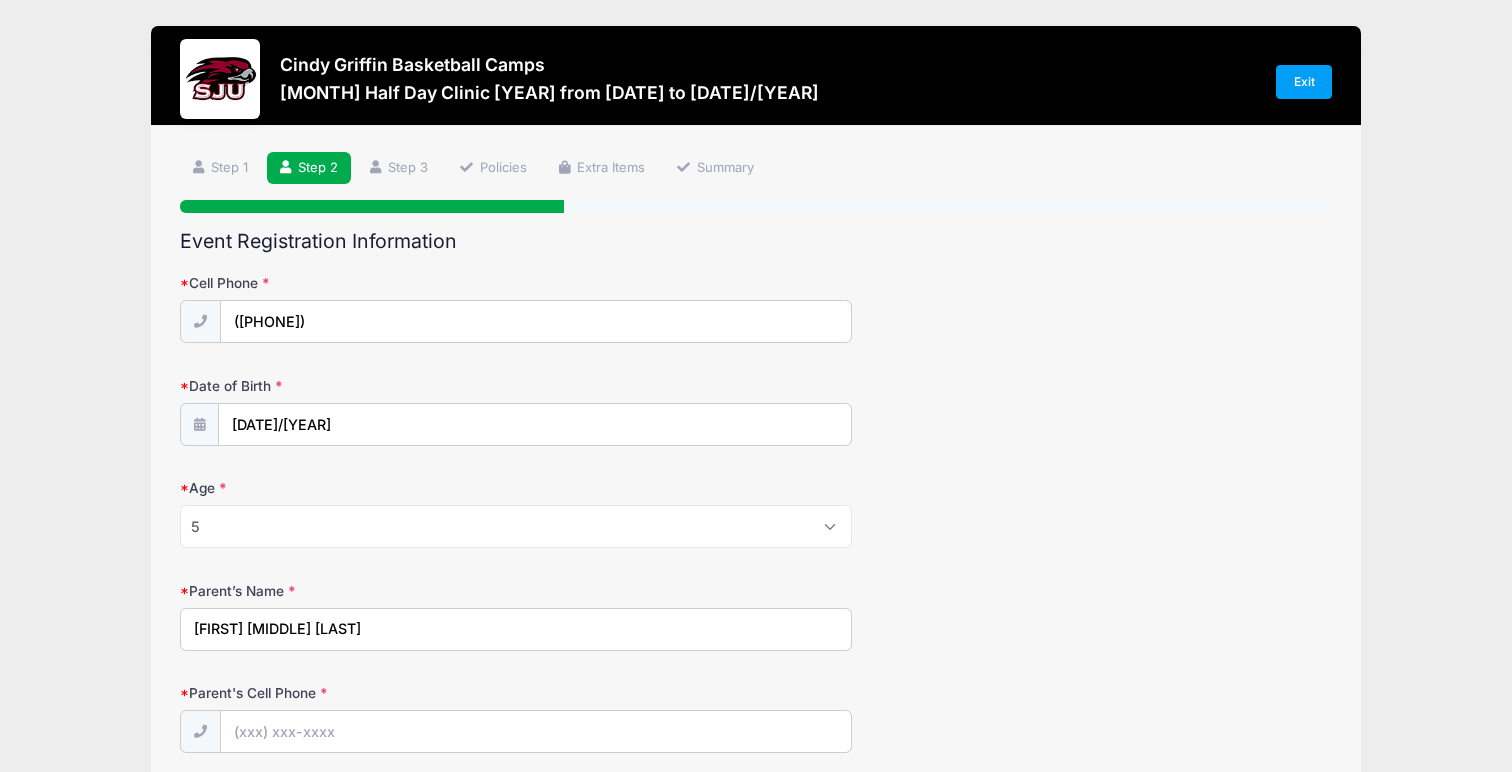click on "Cell Phone
([PHONE])
Date of Birth
[DATE]/[YEAR]
Age
Please Select 1
2
3
4
5
6
7
8
9
10
11
12
13
14
15
16
17
18" at bounding box center [756, 1027] 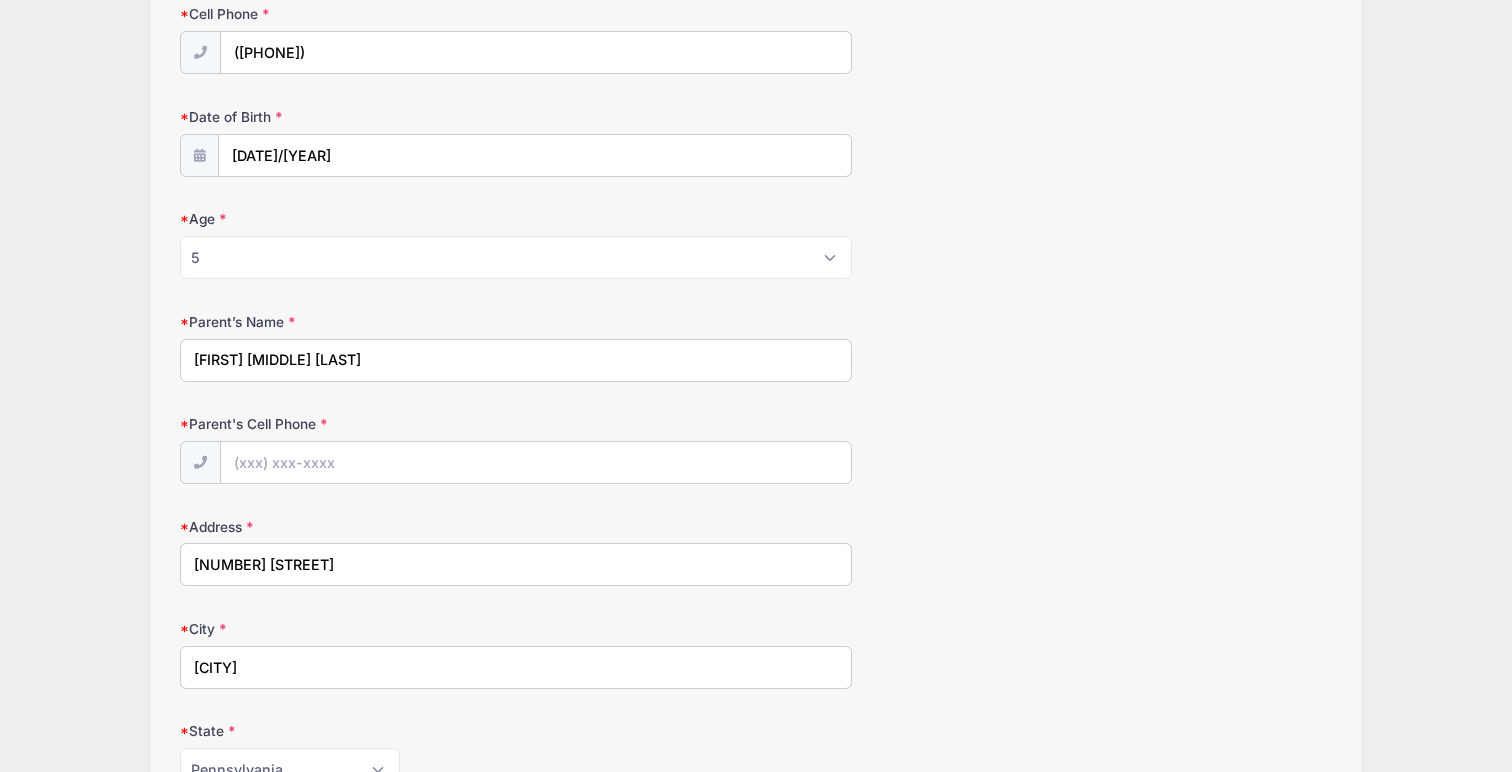 scroll, scrollTop: 282, scrollLeft: 0, axis: vertical 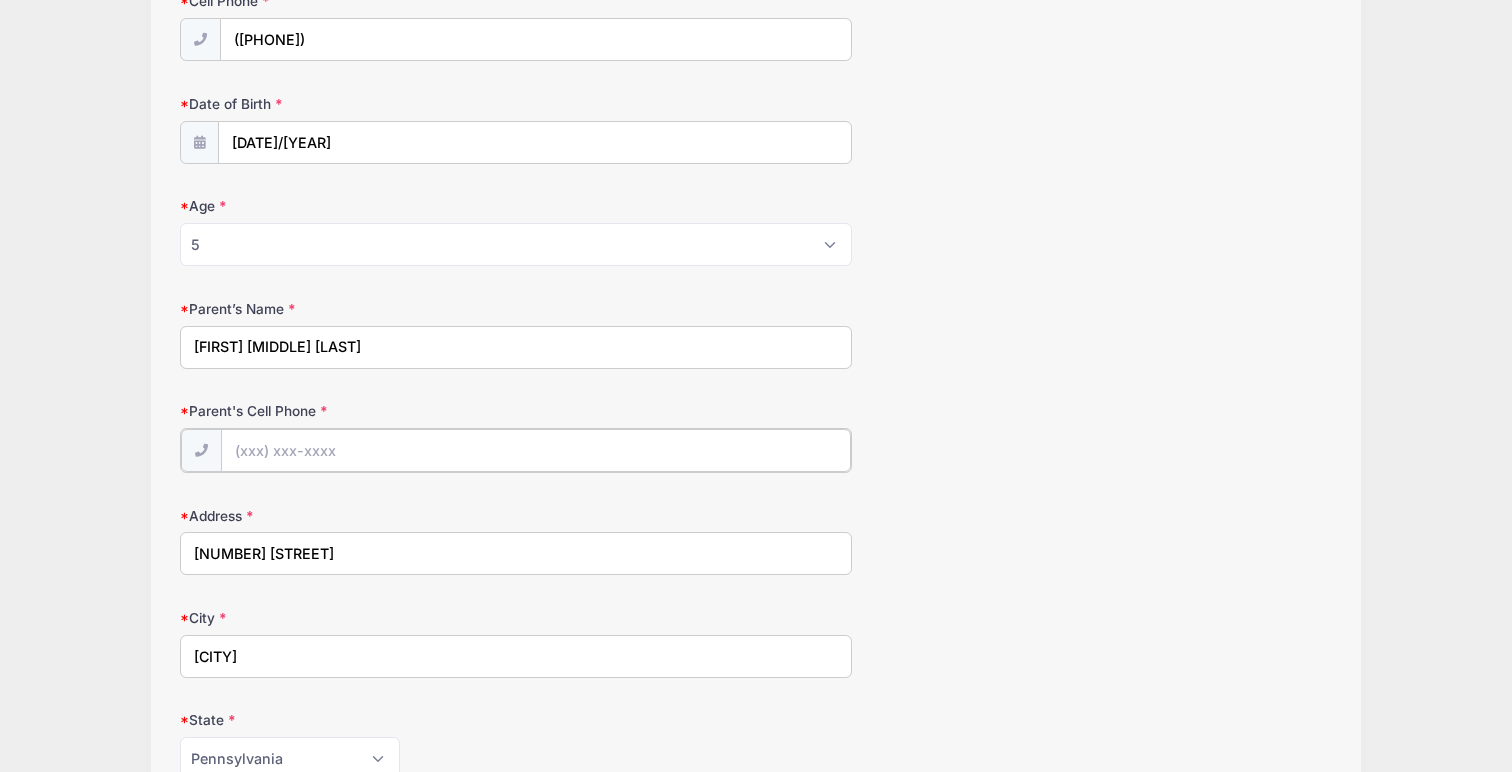 click on "Parent's Cell Phone" at bounding box center (536, 450) 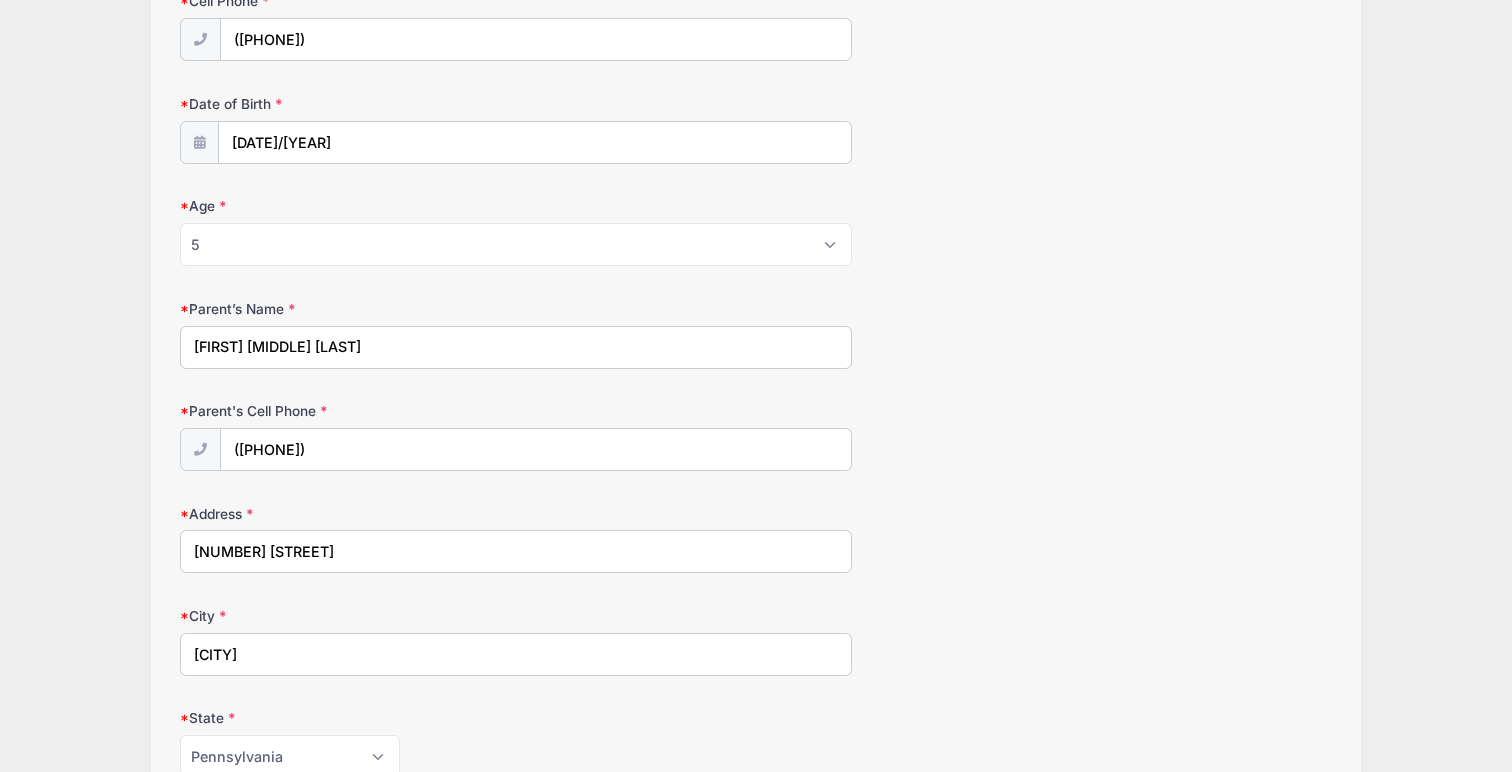 click on "Address
[NUMBER] [STREET]" at bounding box center (756, 539) 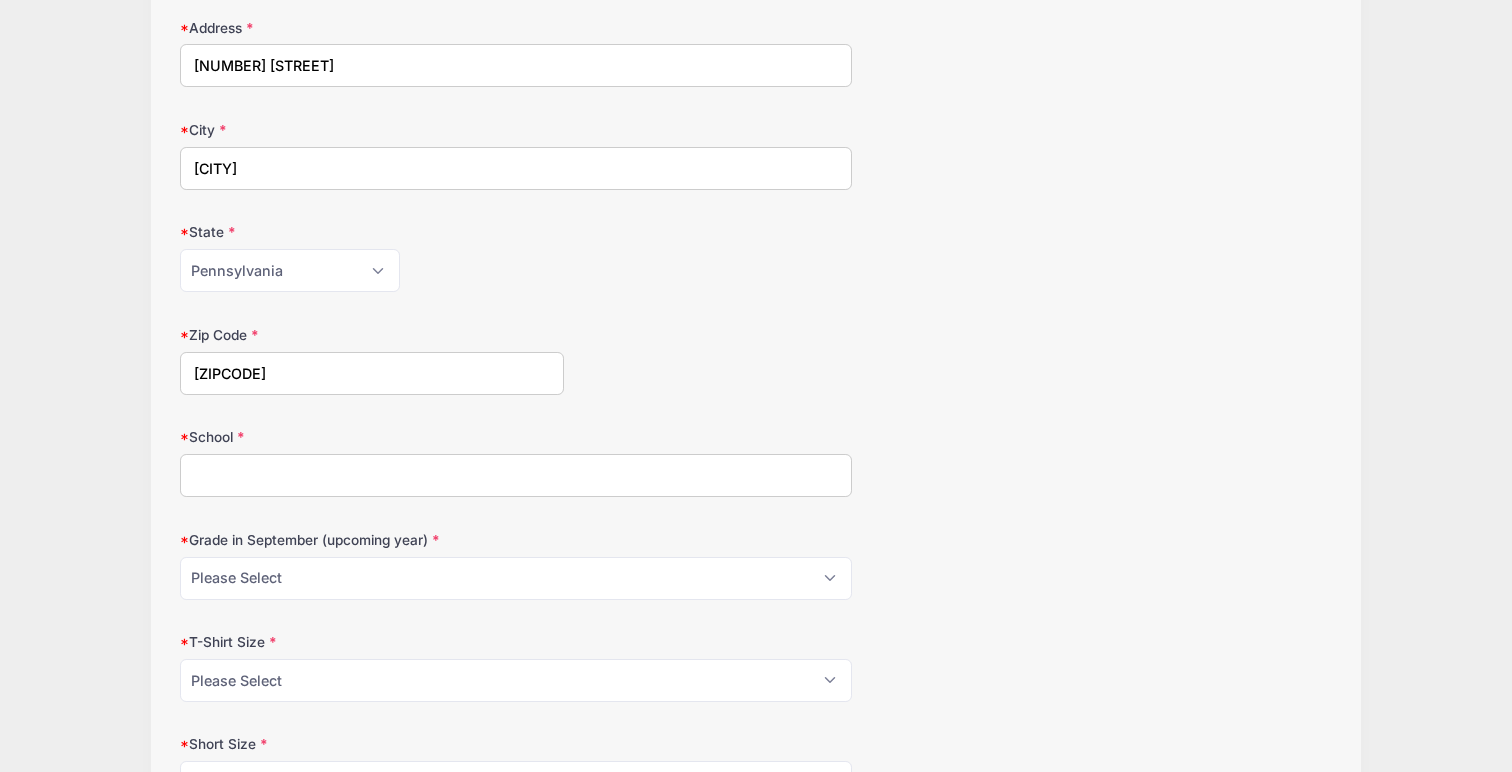 scroll, scrollTop: 774, scrollLeft: 0, axis: vertical 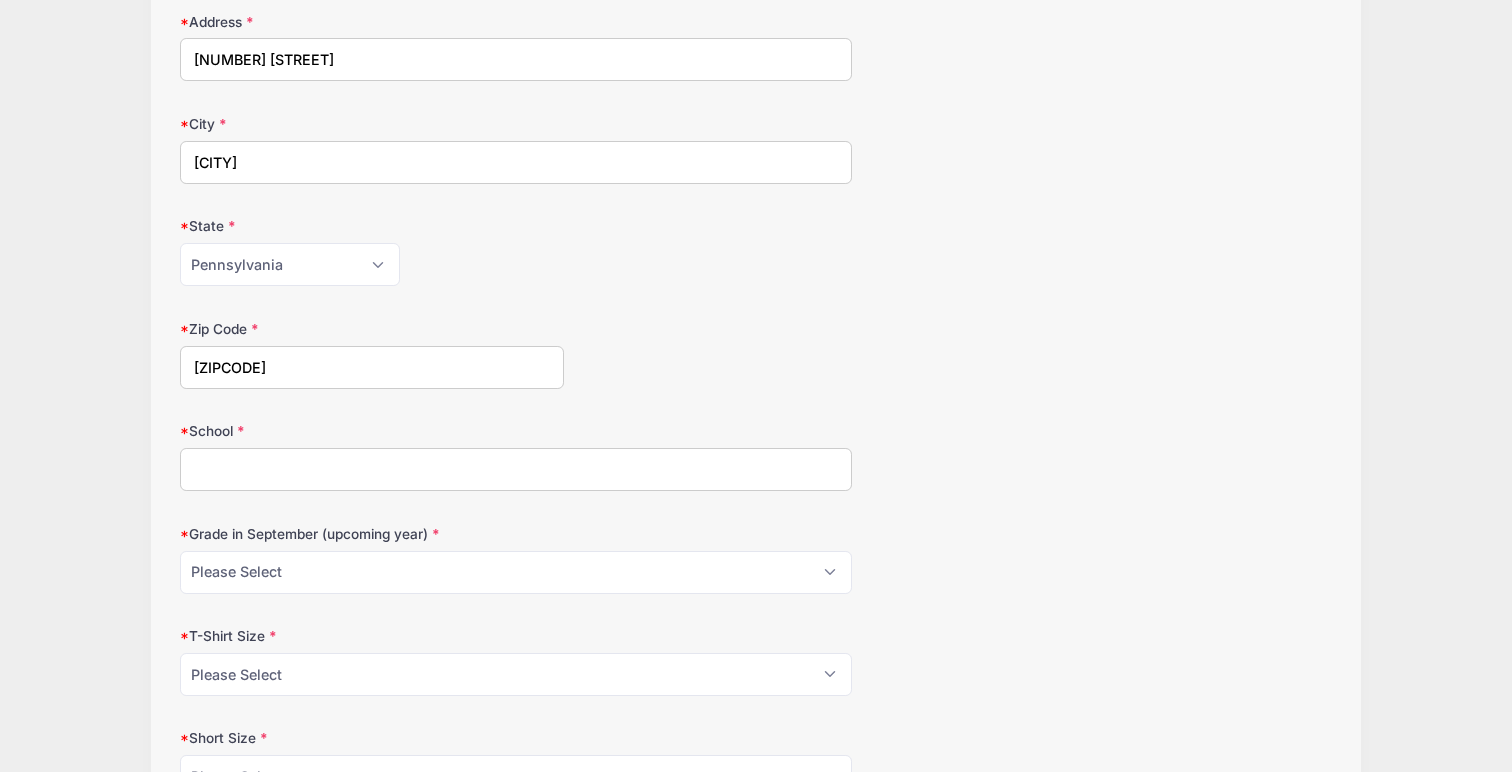 click on "School" at bounding box center (516, 469) 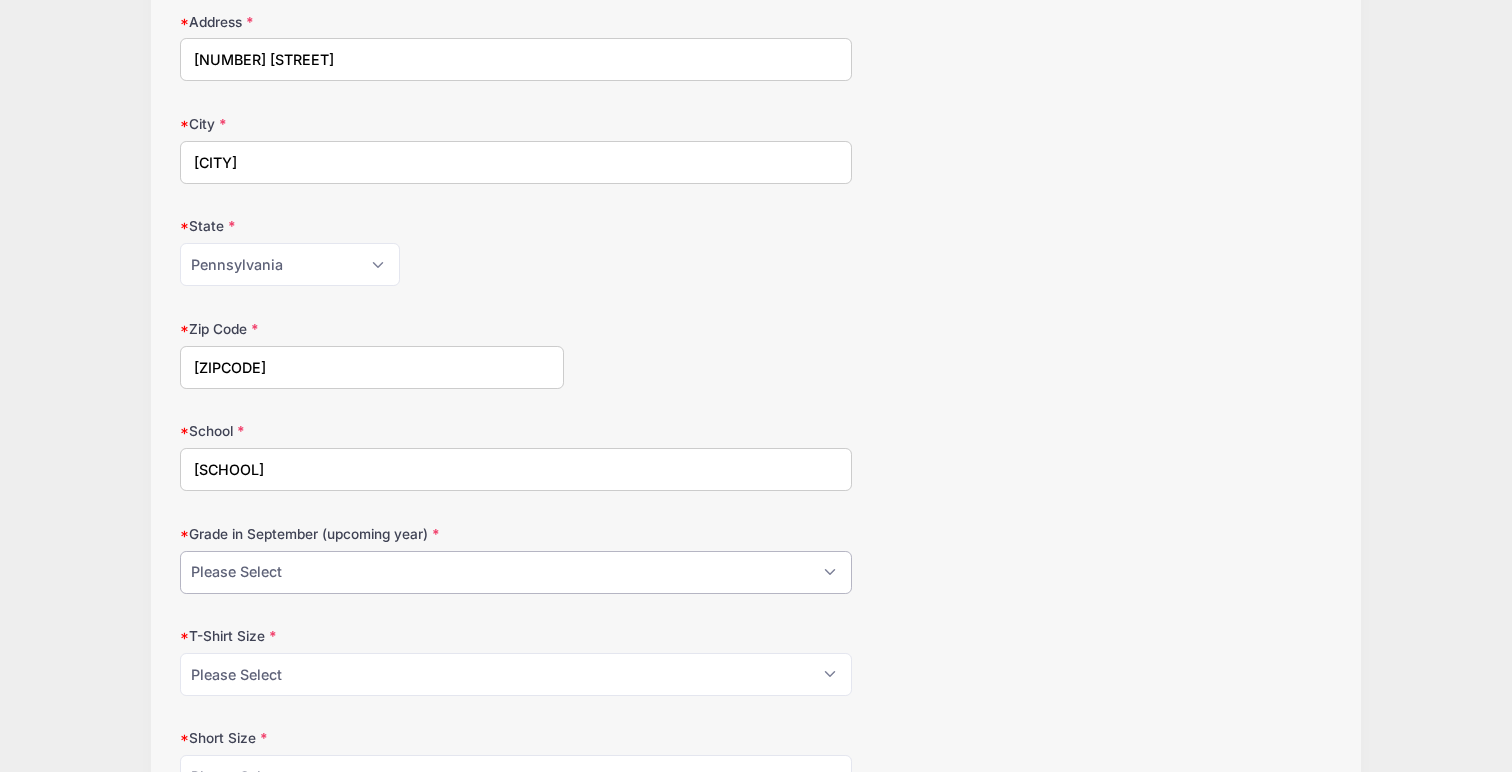 click on "Please Select 1st Grade
2nd Grade
3rd Grade
4th Grade
5th Grade
6th Grade
7th Grade
8th Grade
9th Grade
10th Grade
11th Grade
12th Grade" at bounding box center [516, 572] 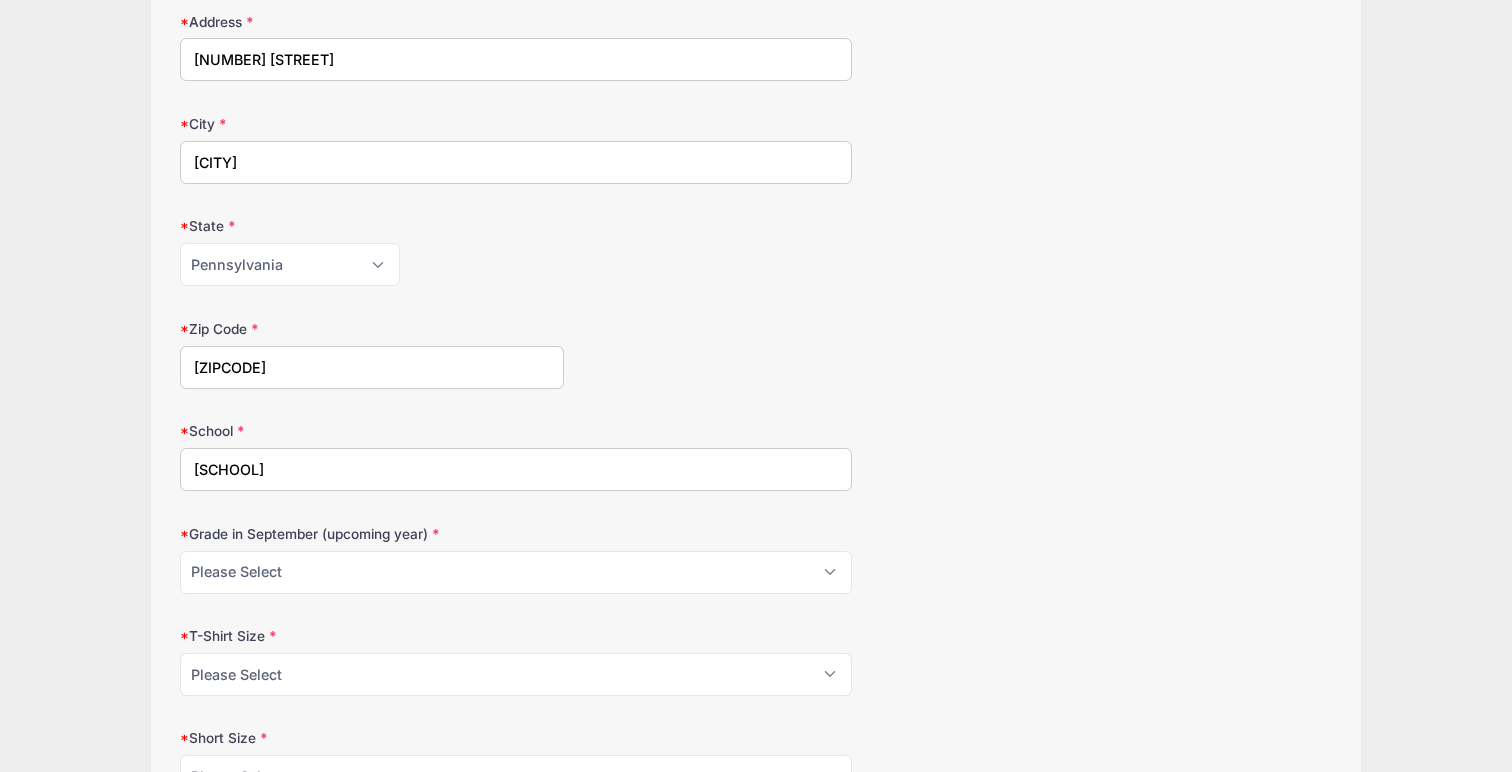 click on "[SCHOOL]" at bounding box center (516, 469) 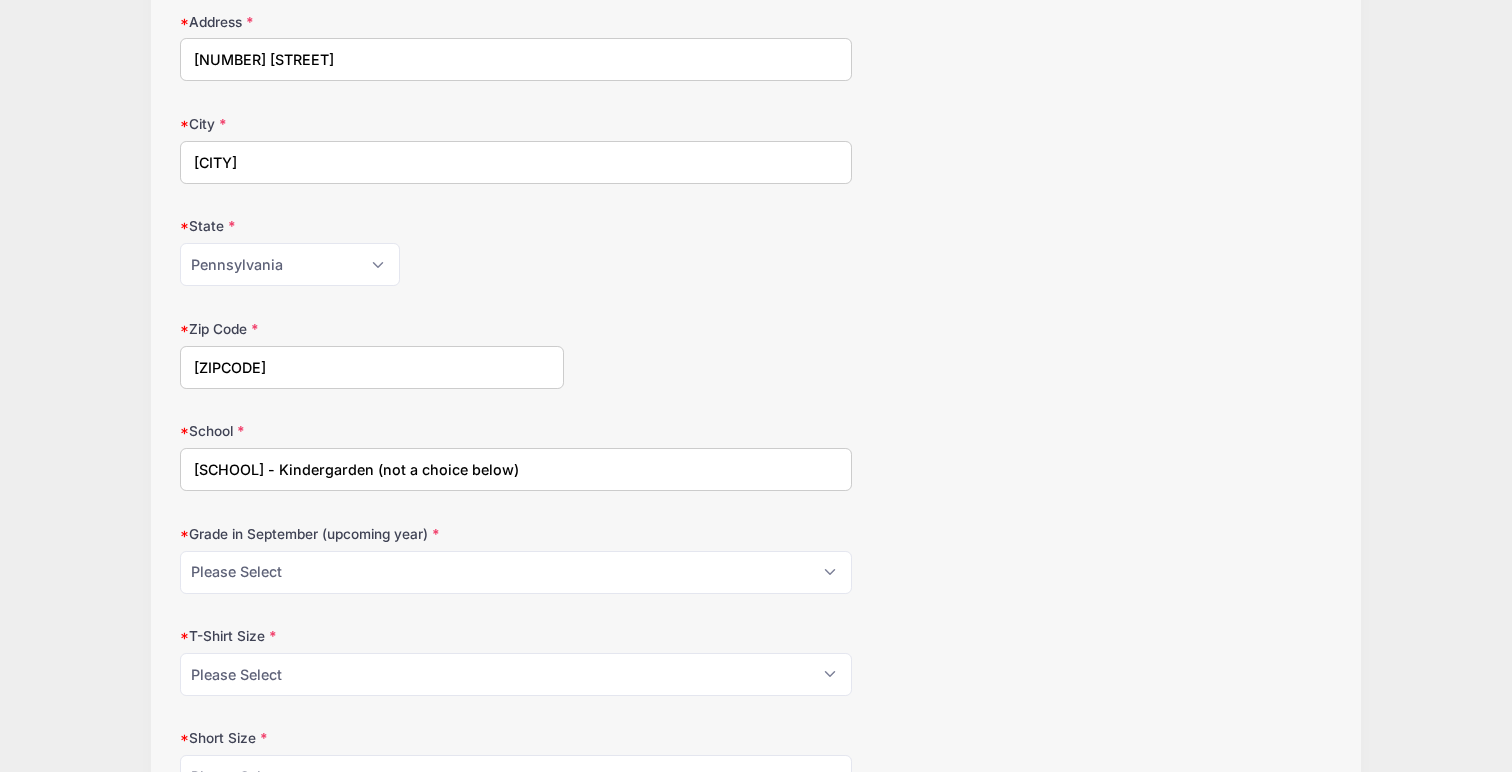 click on "[SCHOOL] - Kindergarden (not a choice below)" at bounding box center [516, 469] 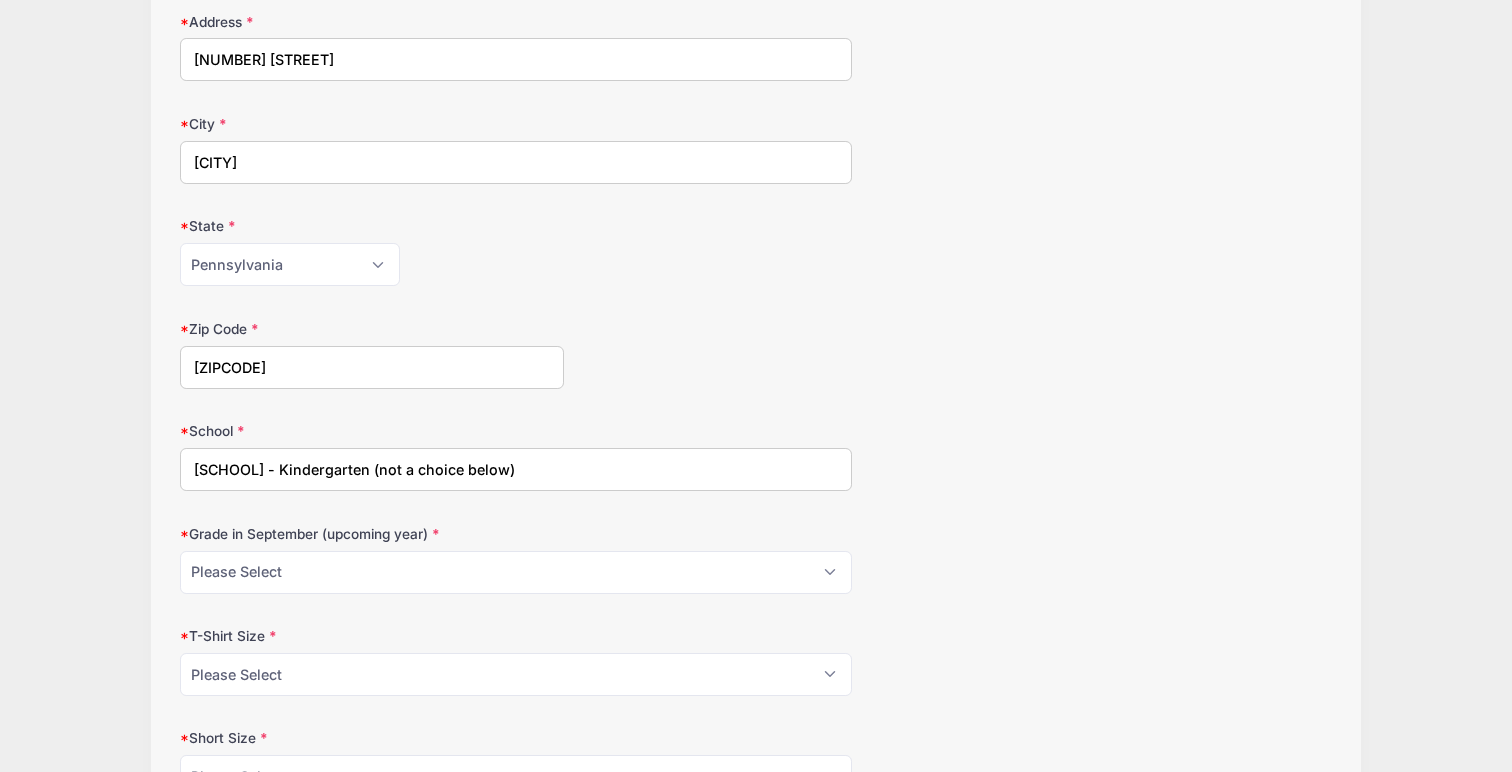 type on "[SCHOOL] - Kindergarten (not a choice below)" 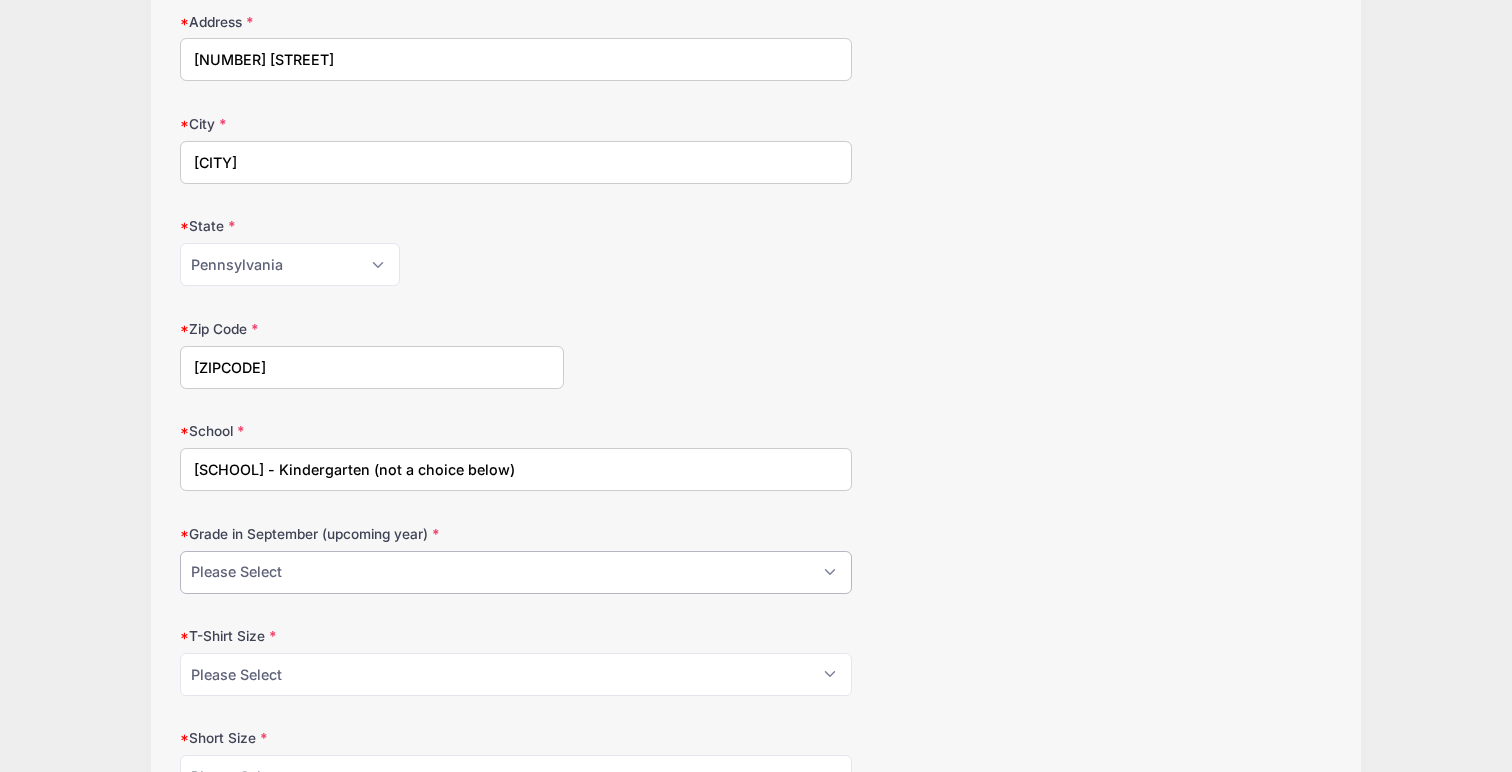 click on "Please Select 1st Grade
2nd Grade
3rd Grade
4th Grade
5th Grade
6th Grade
7th Grade
8th Grade
9th Grade
10th Grade
11th Grade
12th Grade" at bounding box center (516, 572) 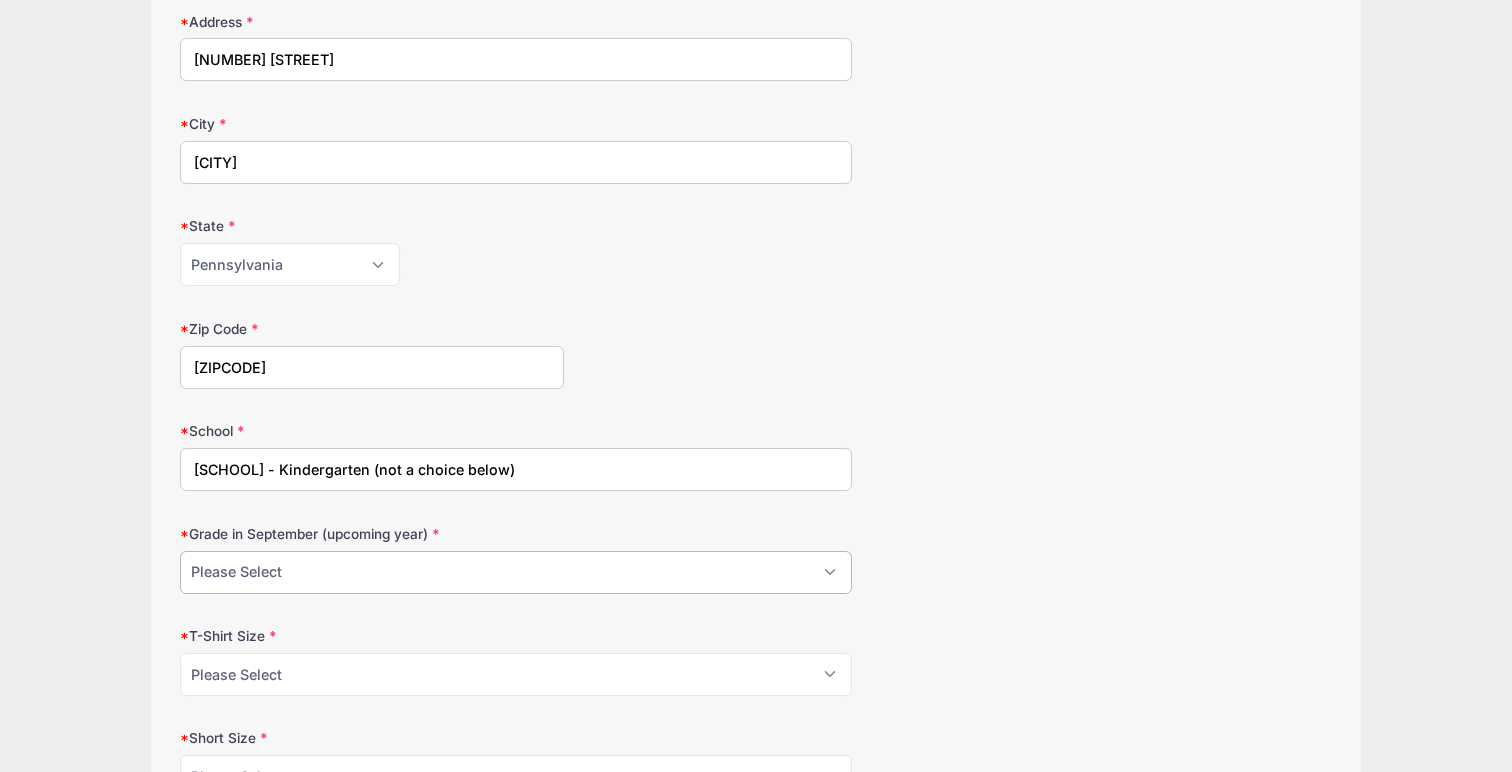 select on "1st Grade" 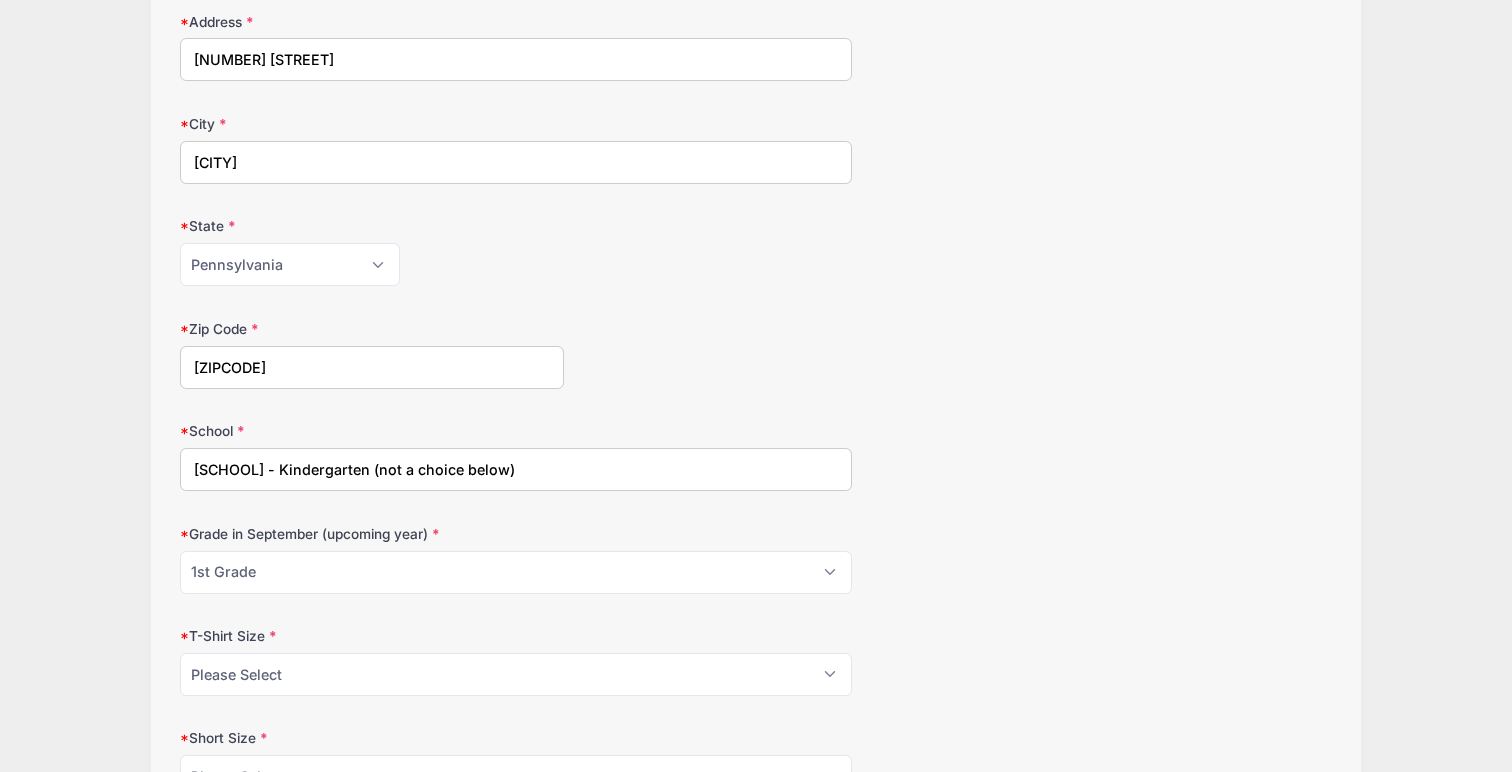 click on "Cell Phone
([PHONE])
Date of Birth
[DATE]/[YEAR]
Age
Please Select 1
2
3
4
5
6
7
8
9
10
11
12
13
14
15
16
17
18" at bounding box center (756, 253) 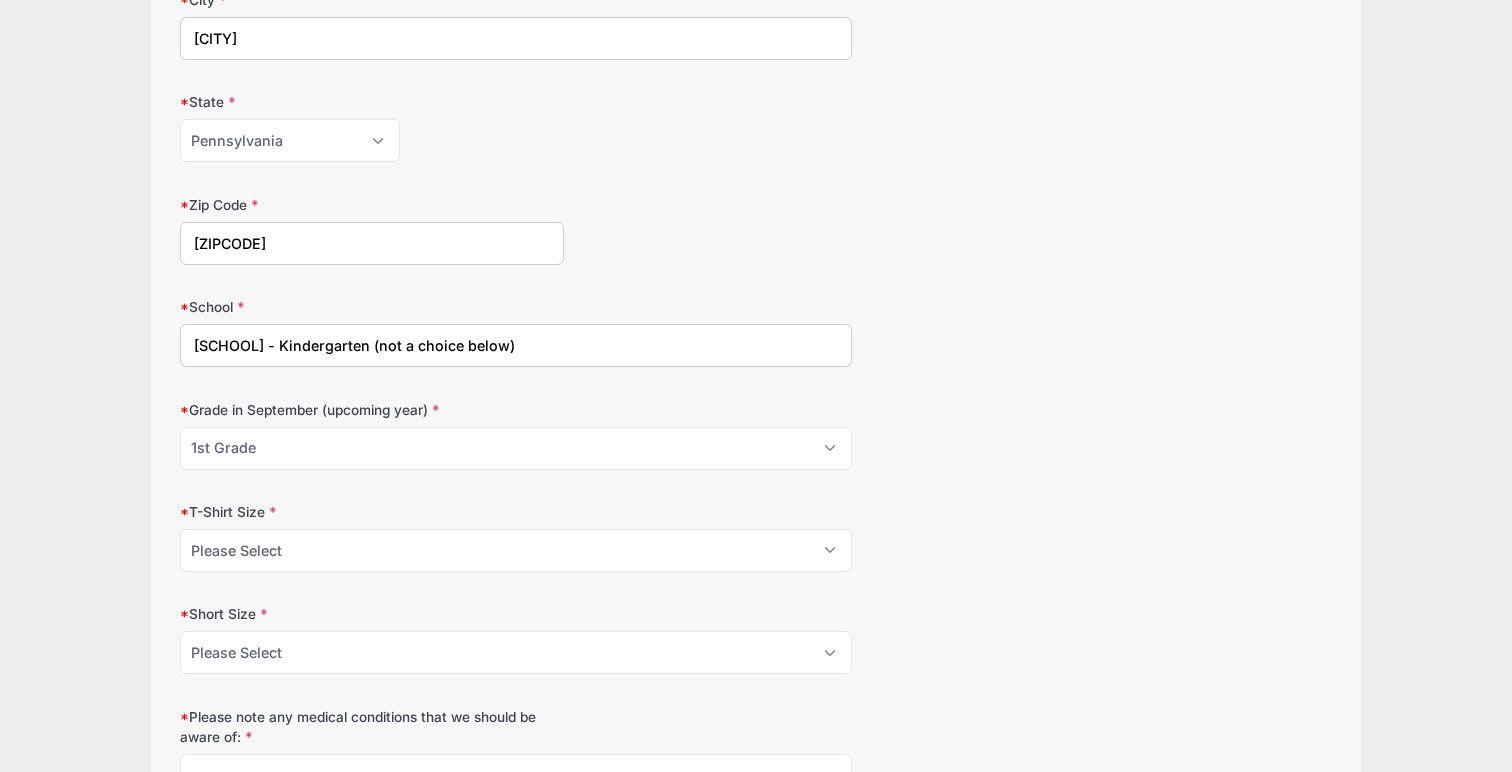 scroll, scrollTop: 910, scrollLeft: 0, axis: vertical 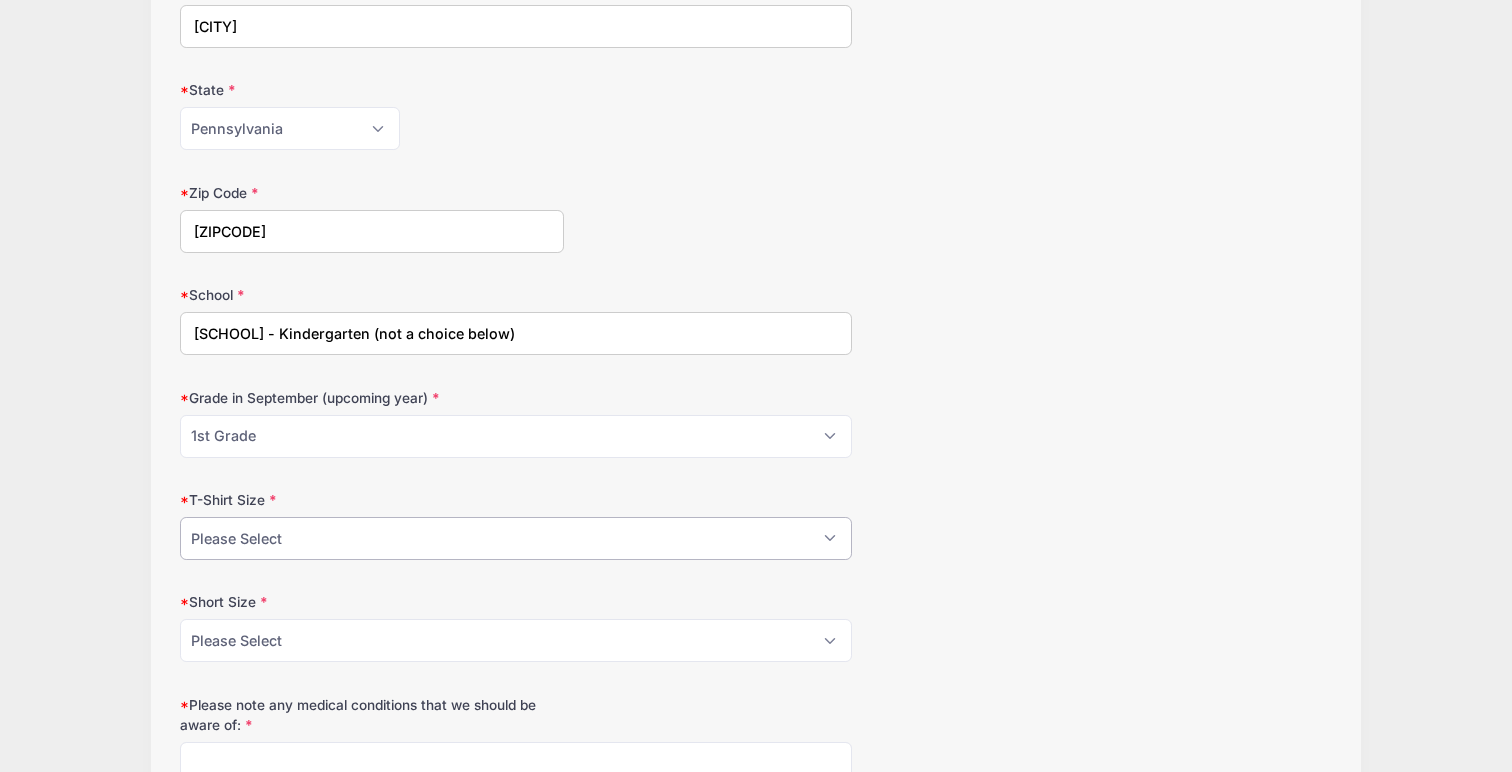click on "Please Select Youth Small
Youth Medium
Youth Large
Youth XL
Adult Small
Adult Medium
Adult Large
Adult XL" at bounding box center [516, 538] 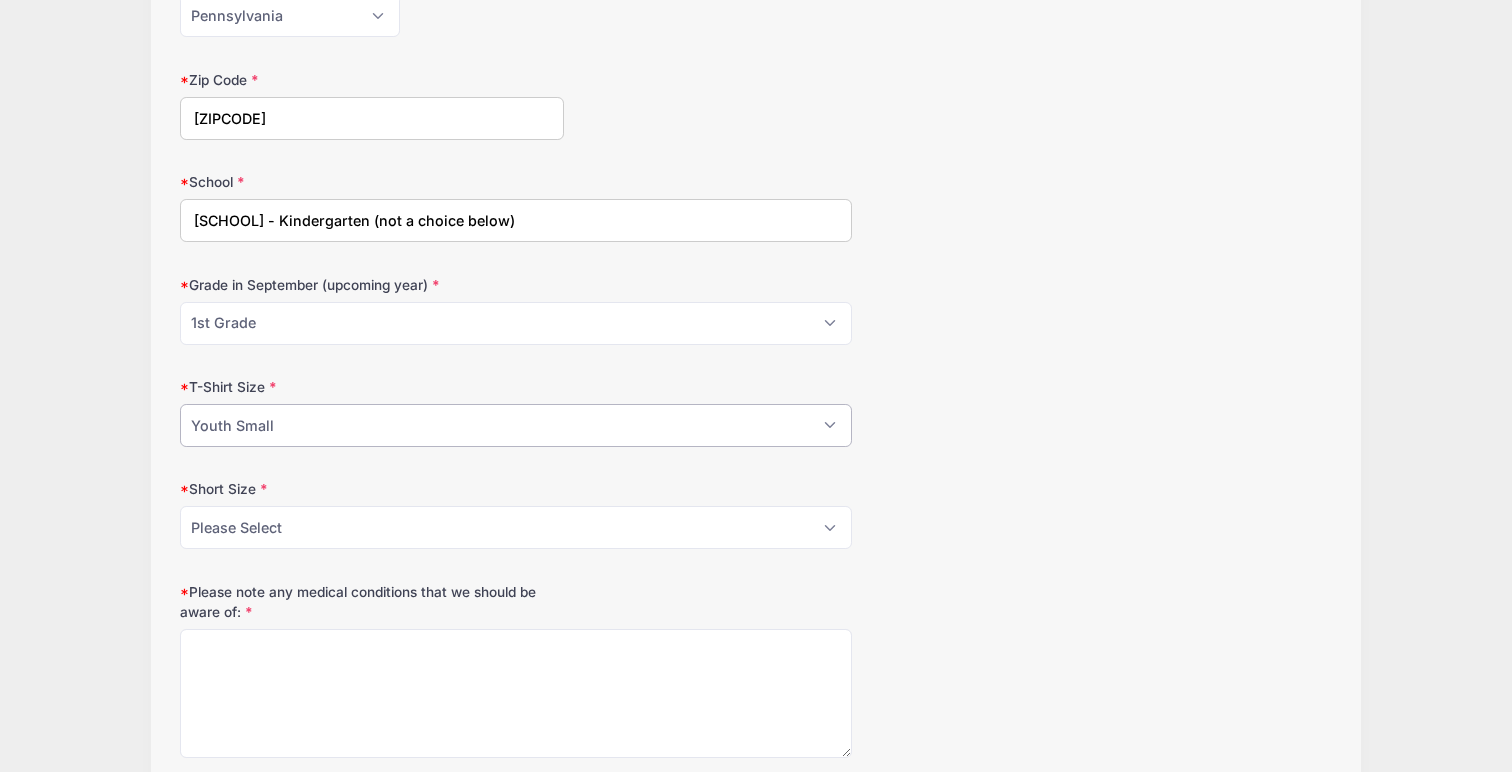 scroll, scrollTop: 1028, scrollLeft: 0, axis: vertical 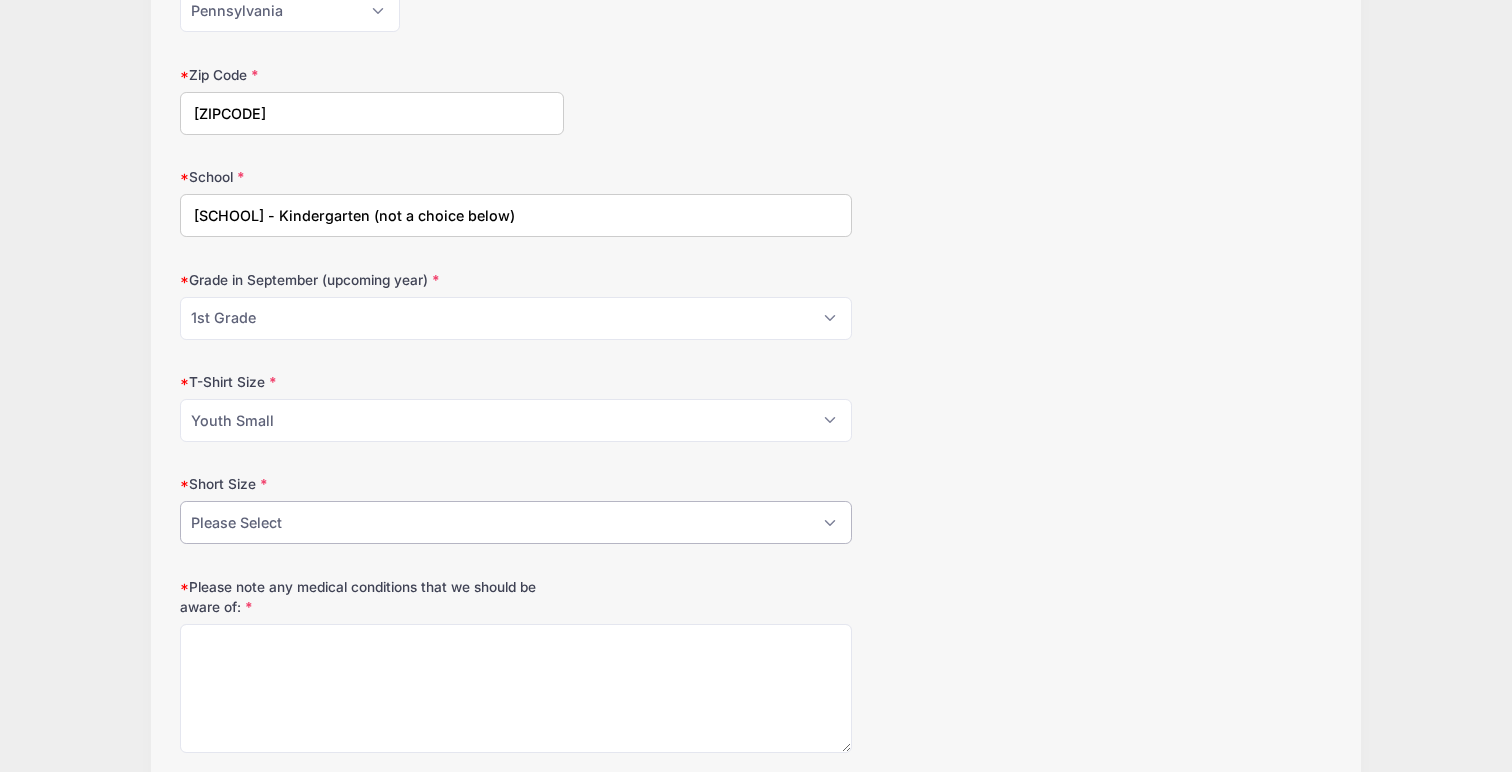 click on "Please Select Youth Small
Youth Medium
Youth Large
Youth XL
Adult Small
Adult Medium
Adult Large
Adult XL" at bounding box center [516, 522] 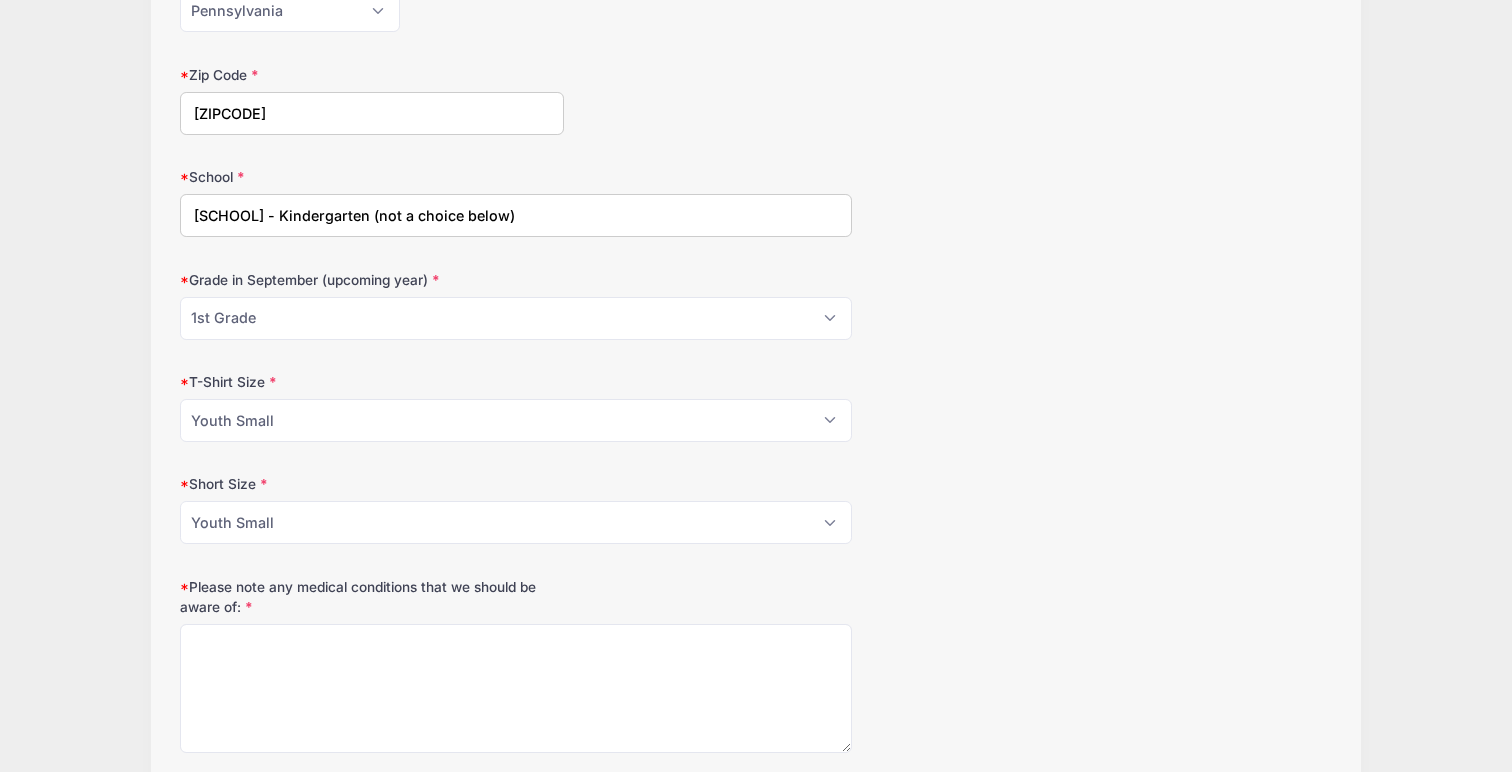 click on "Cell Phone
([PHONE])
Date of Birth
[DATE]/[YEAR]
Age
Please Select 1
2
3
4
5
6
7
8
9
10
11
12
13
14
15
16
17
18" at bounding box center [756, -1] 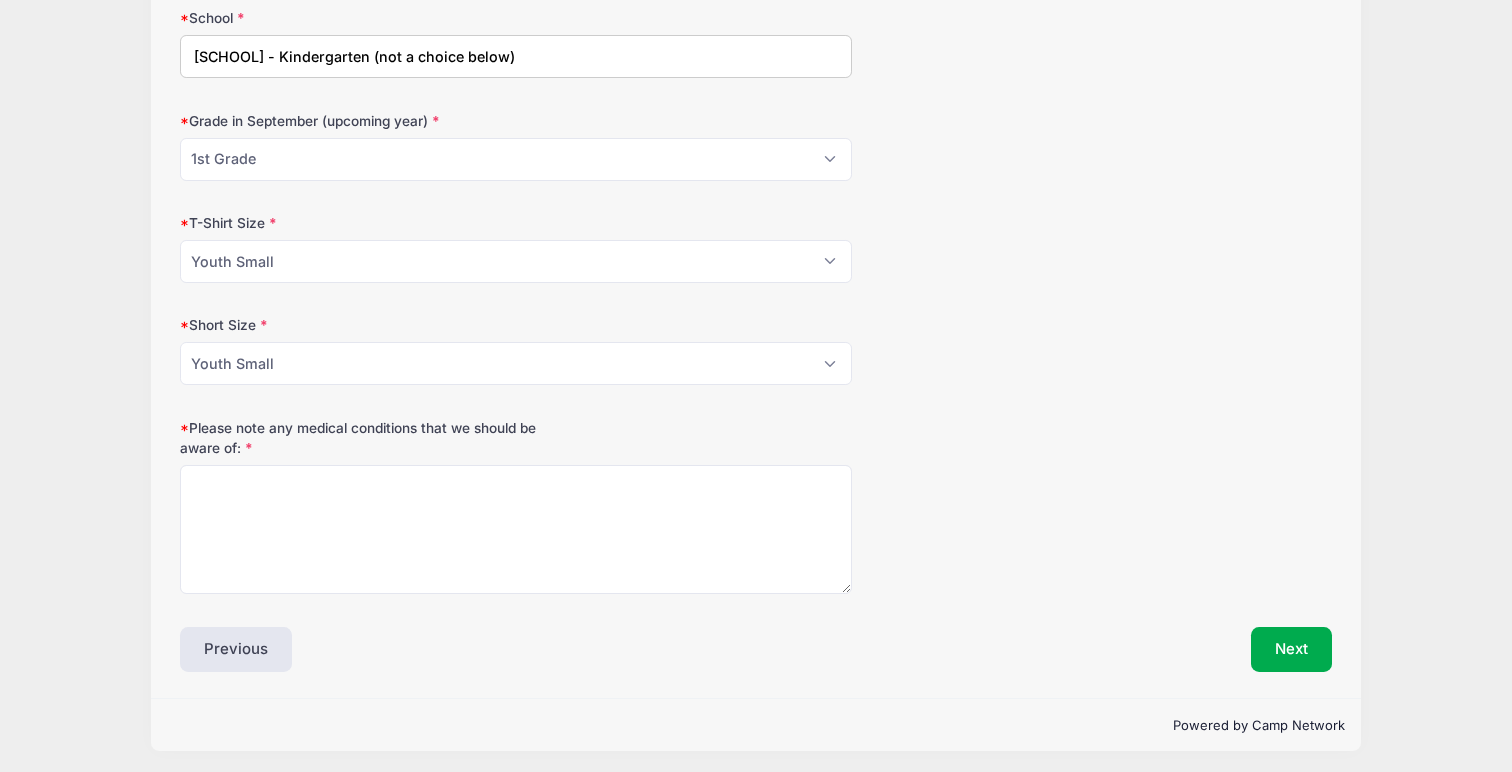 scroll, scrollTop: 1192, scrollLeft: 0, axis: vertical 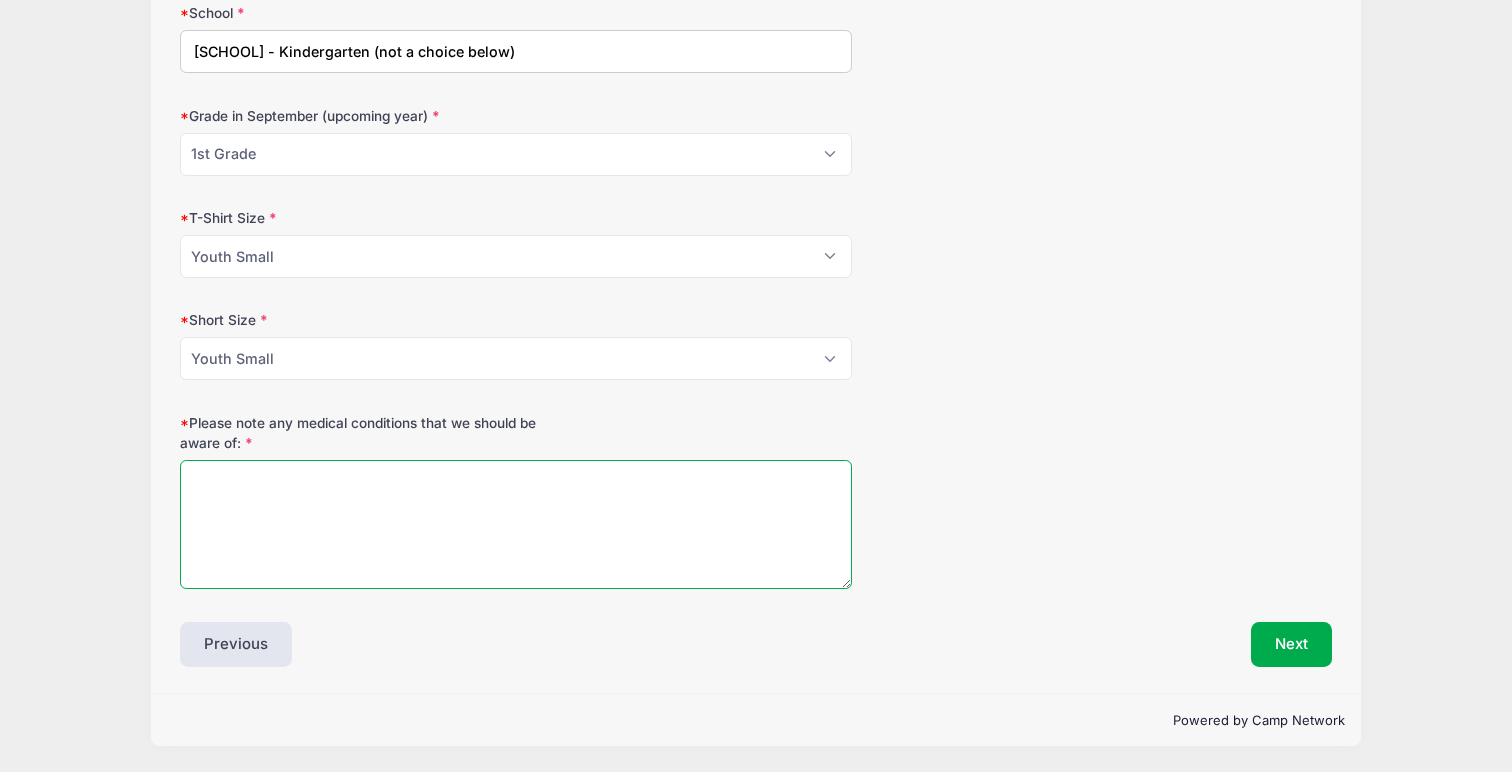 click on "Please note any medical conditions that we should be aware of:" at bounding box center (516, 524) 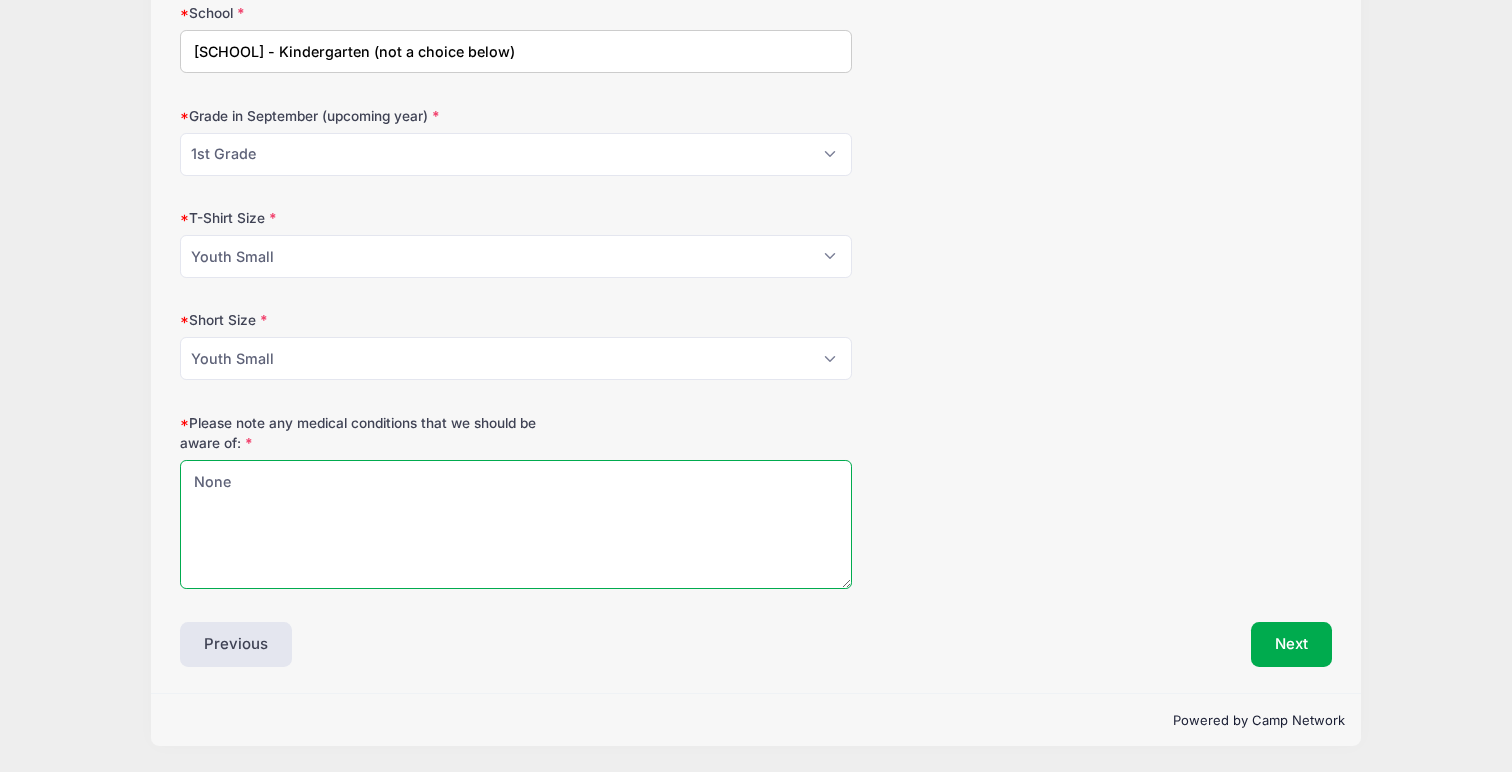 type on "None" 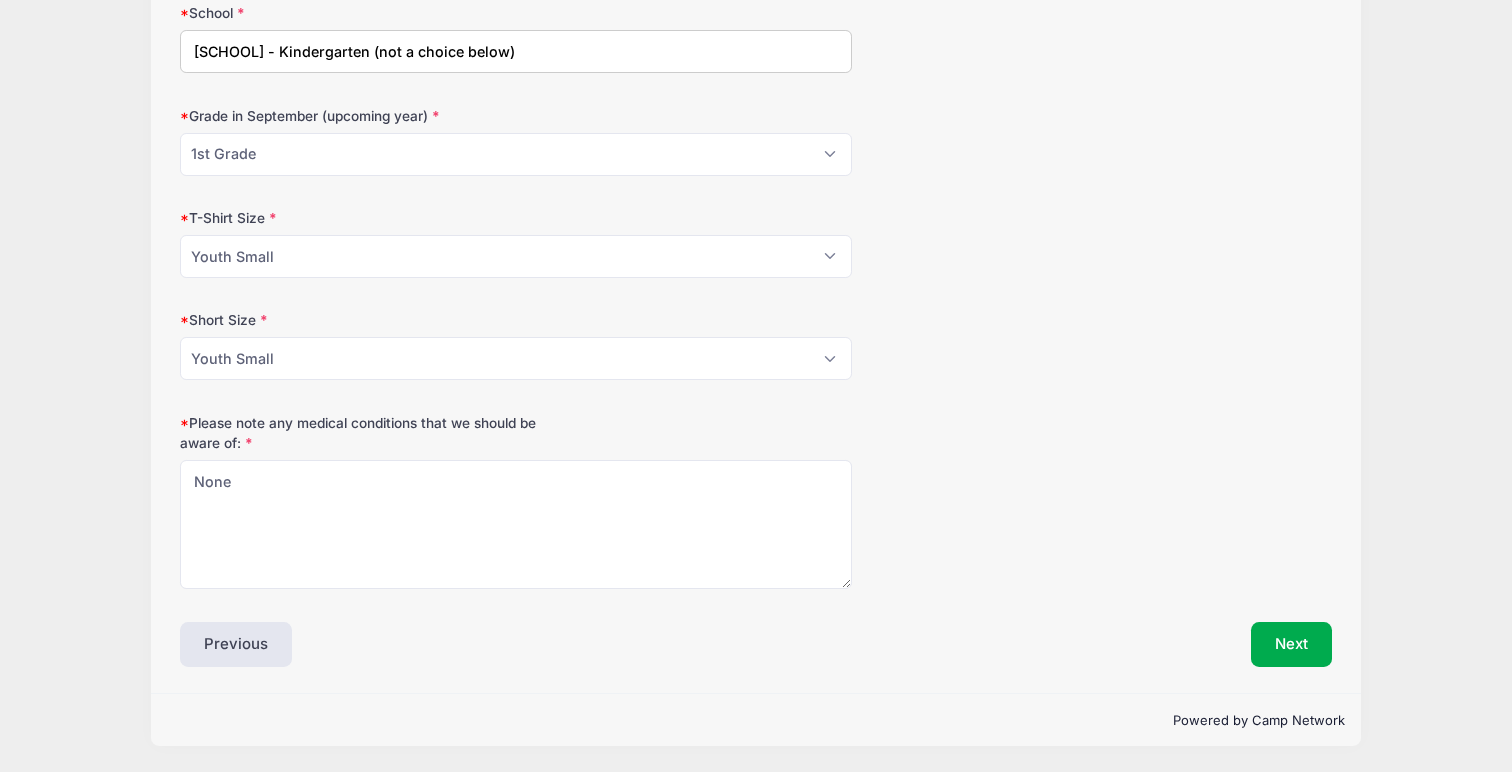 click on "Short Size
Please Select Youth Small
Youth Medium
Youth Large
Youth XL
Adult Small
Adult Medium
Adult Large
Adult XL" at bounding box center (756, 345) 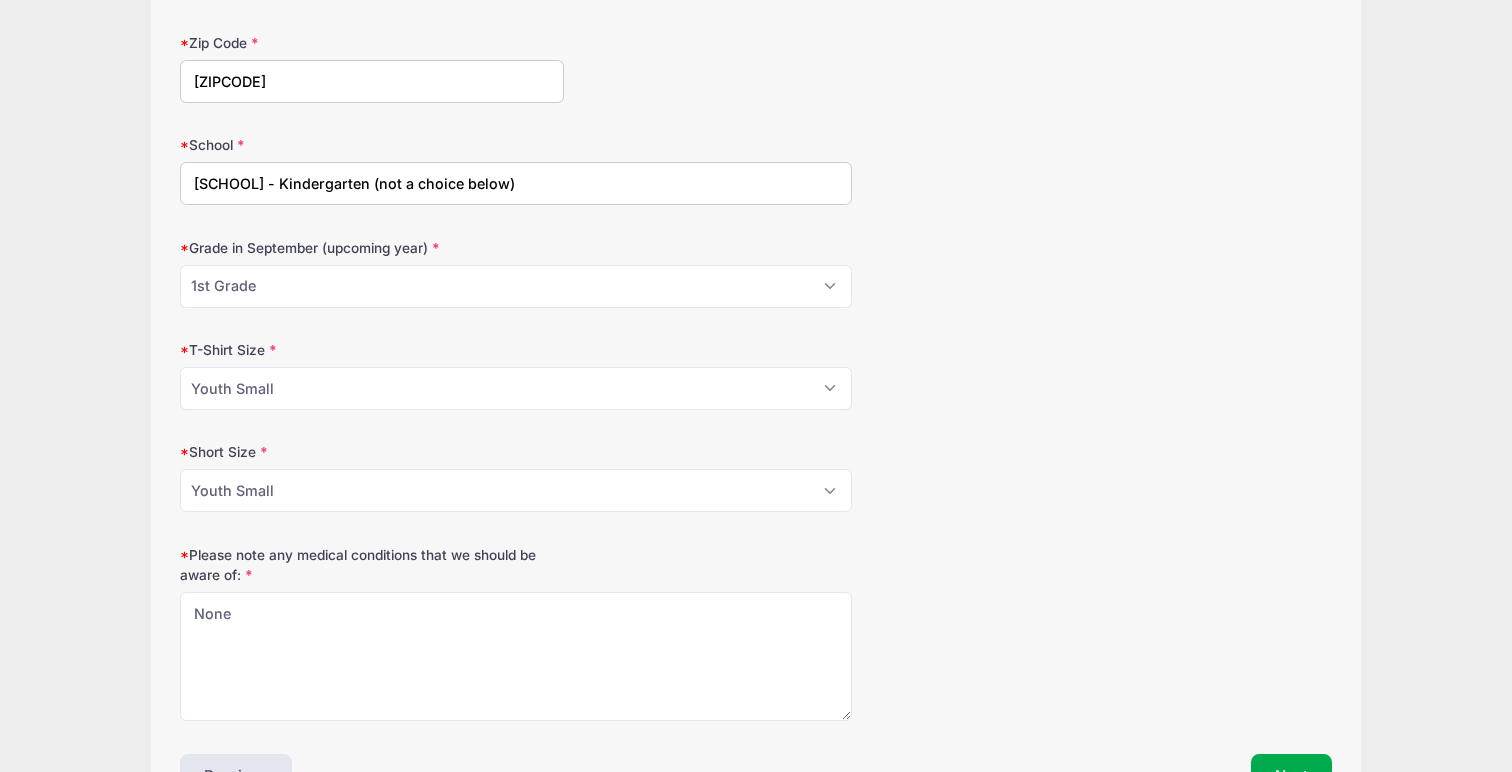 scroll, scrollTop: 1079, scrollLeft: 0, axis: vertical 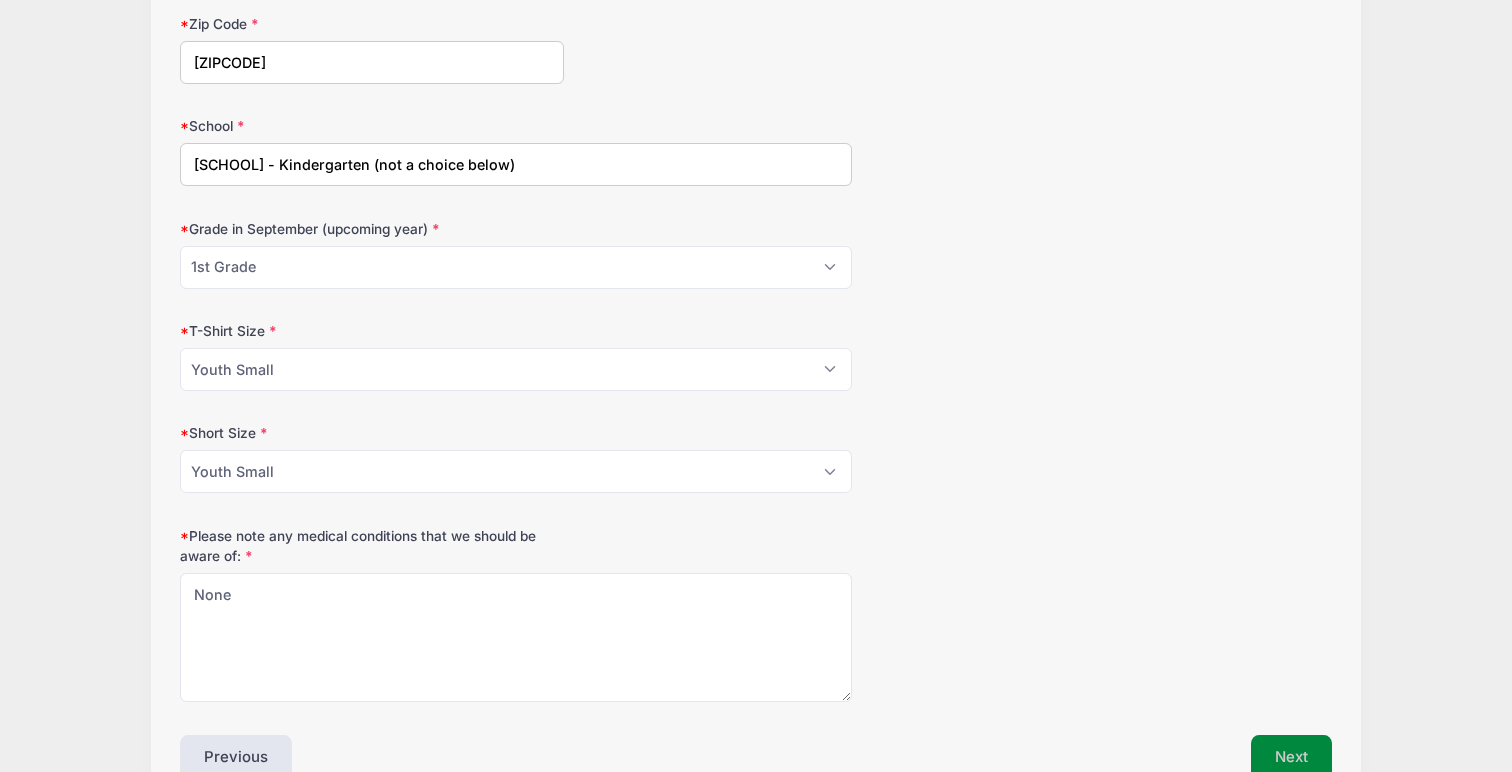 click on "Next" at bounding box center (1291, 758) 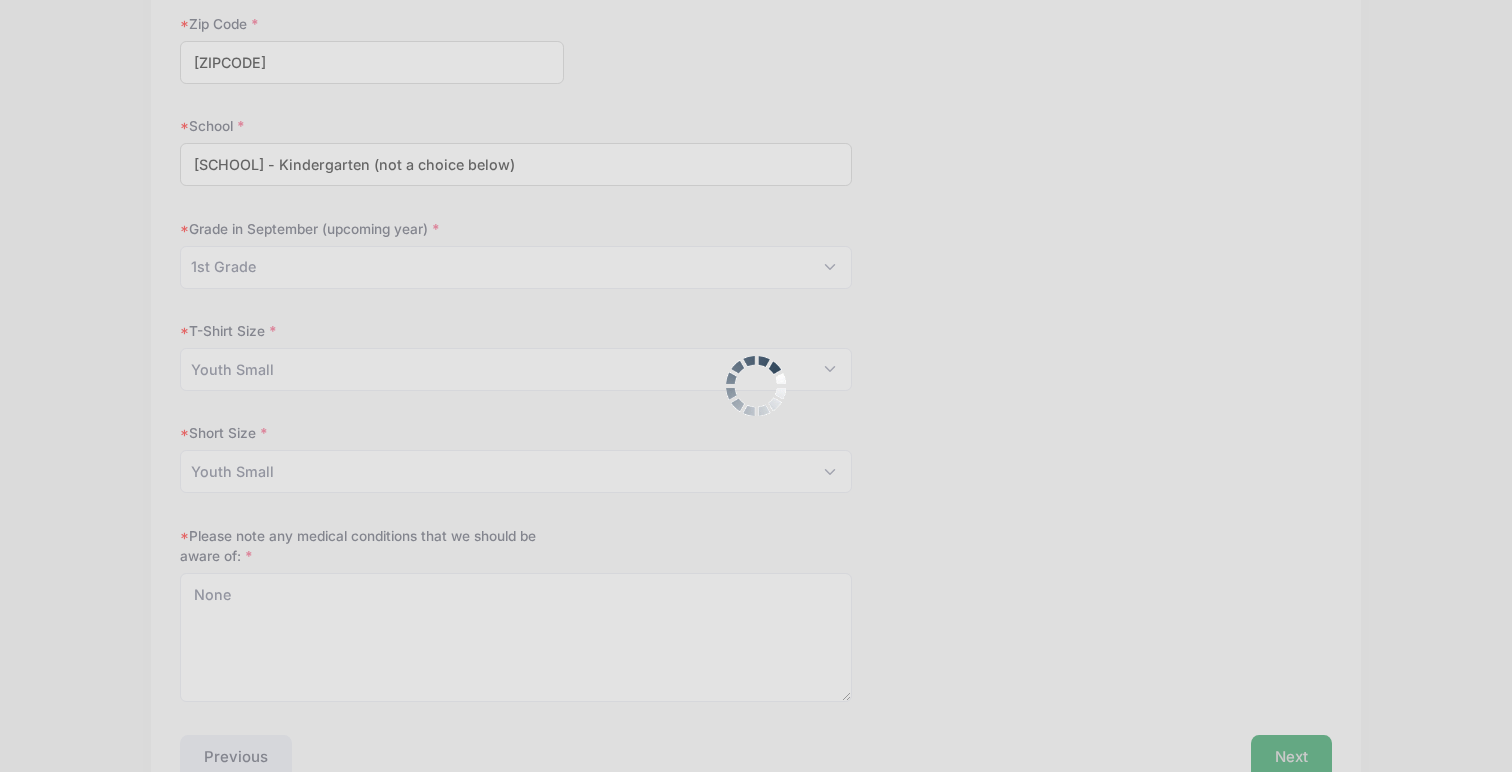 scroll, scrollTop: 0, scrollLeft: 0, axis: both 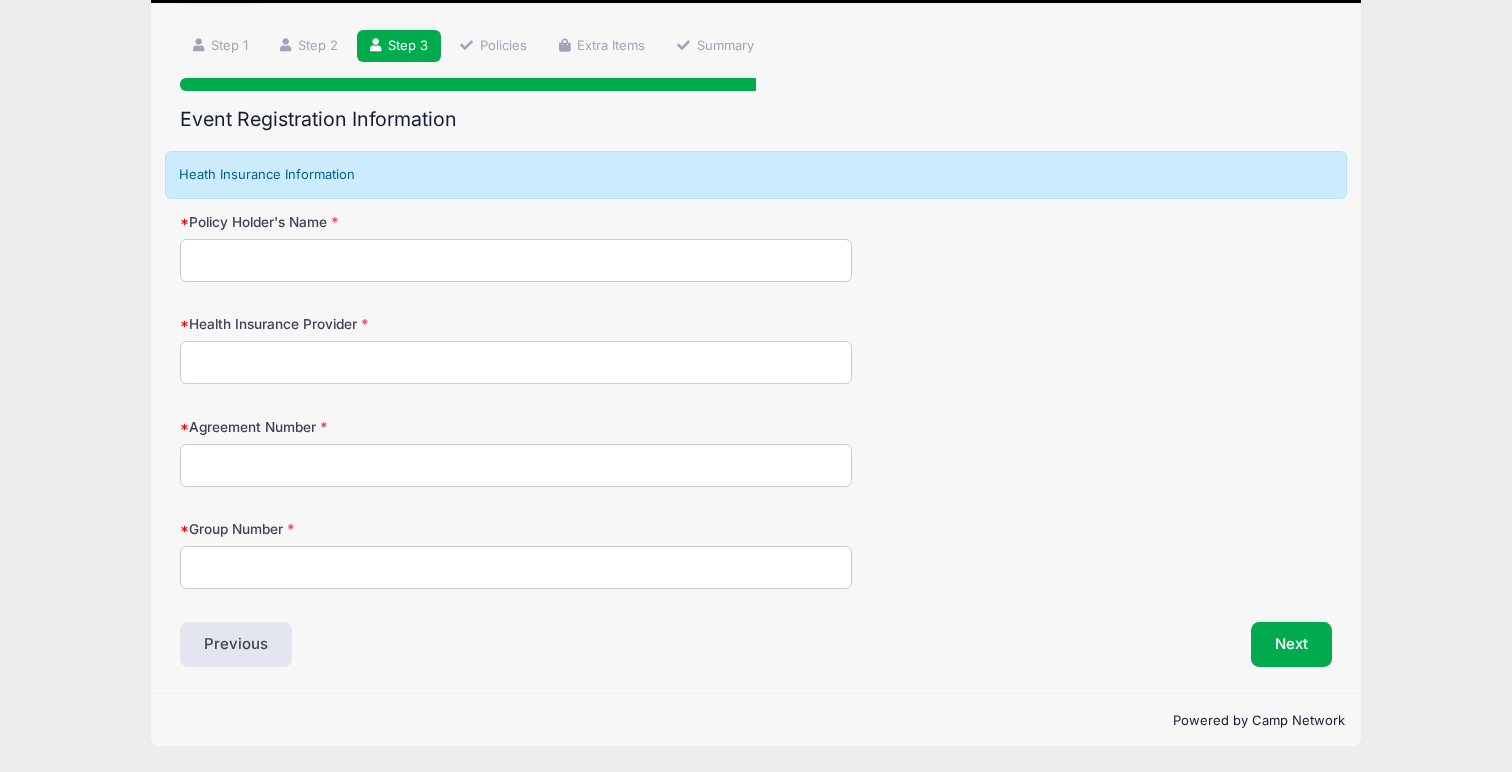 click on "Policy Holder's Name" at bounding box center (516, 260) 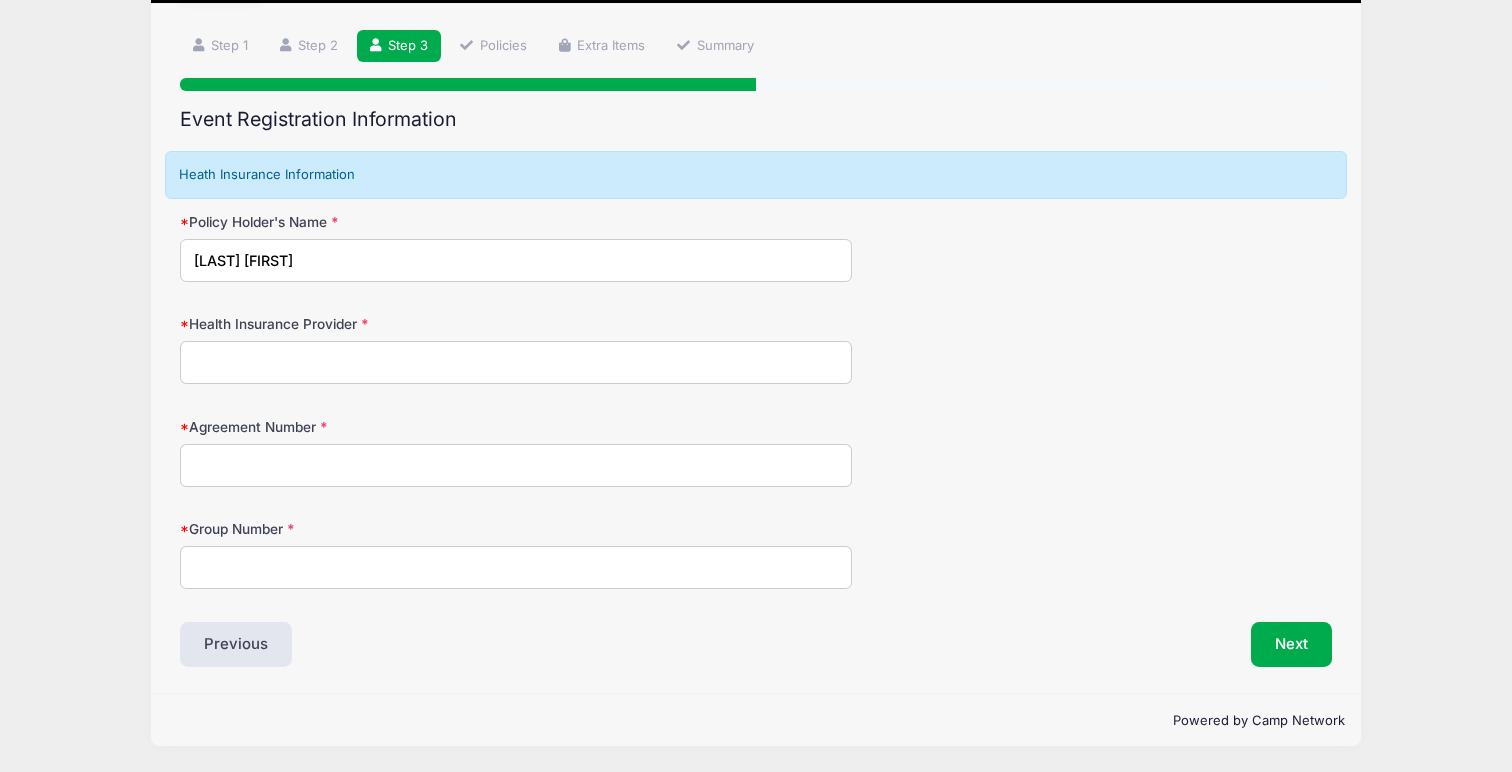 type on "[LAST] [FIRST]" 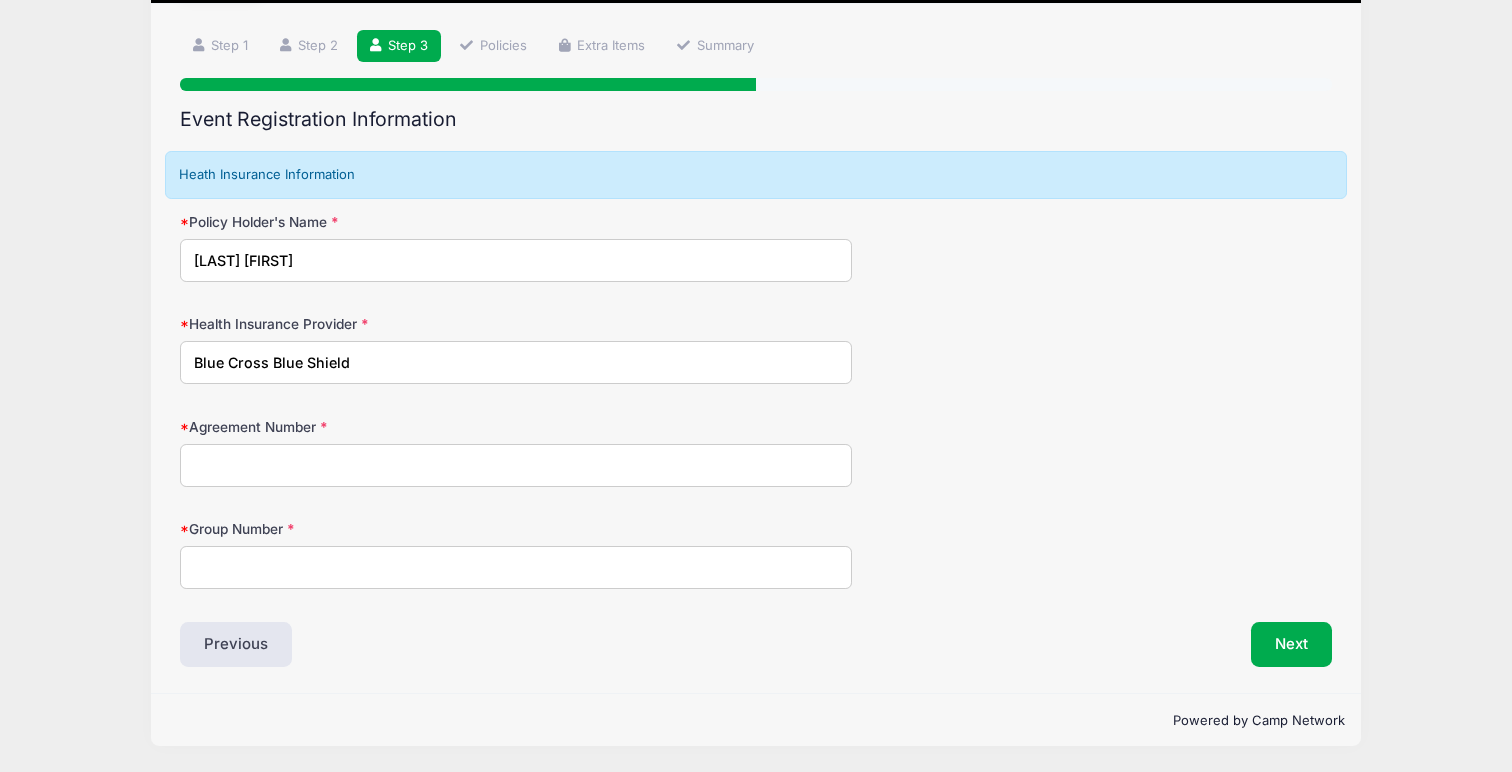 type on "Blue Cross Blue Shield" 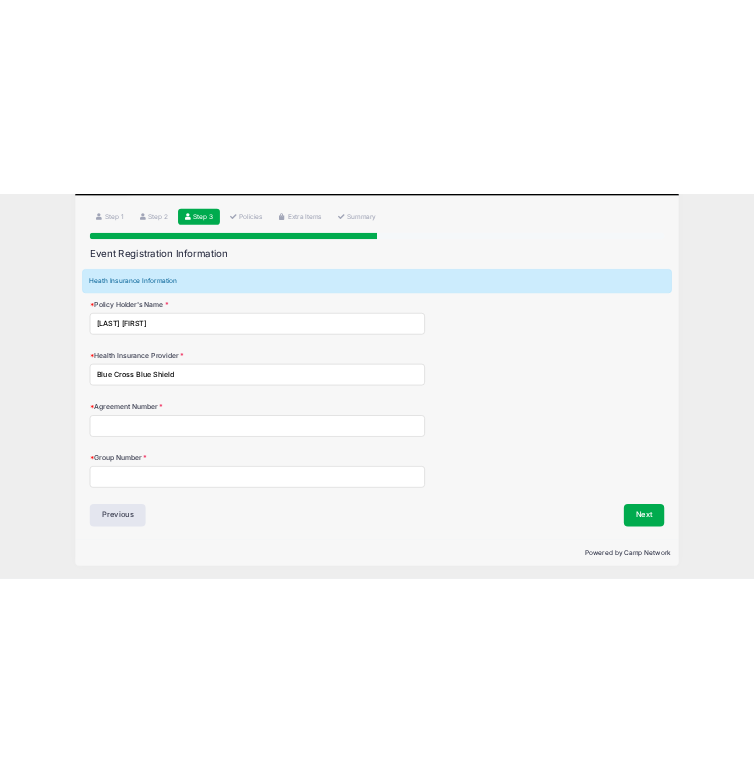 scroll, scrollTop: 70, scrollLeft: 0, axis: vertical 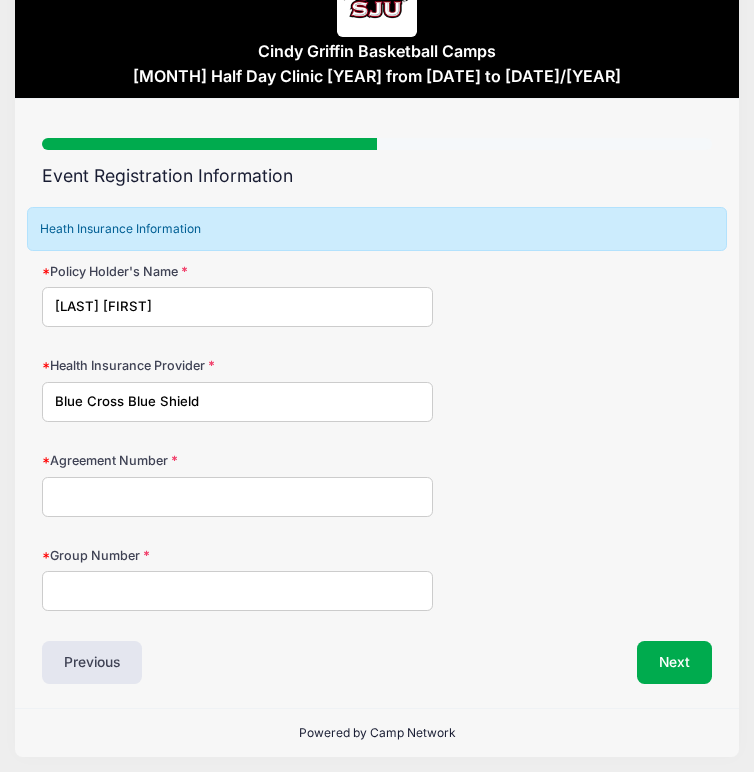 click on "Agreement Number" at bounding box center [237, 497] 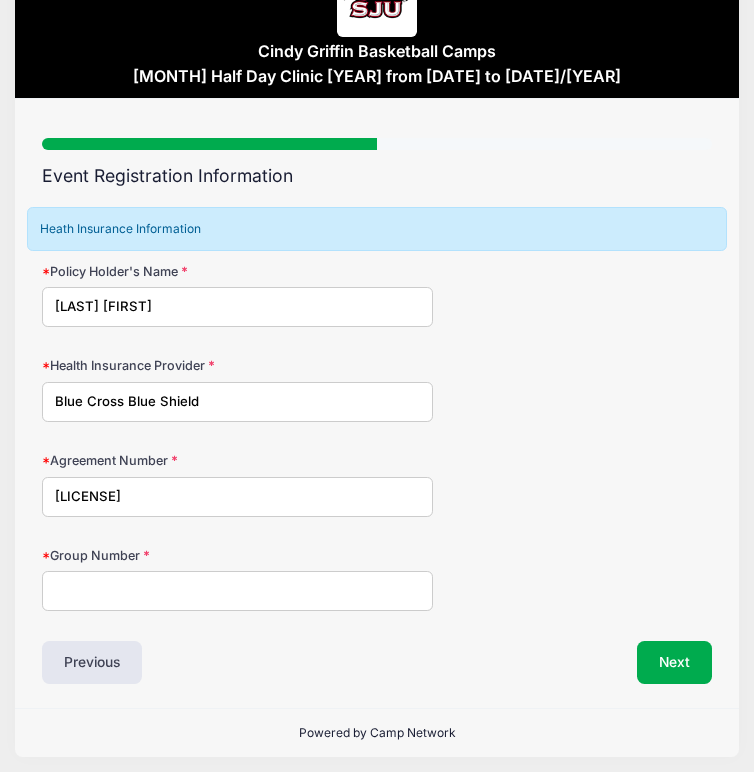 type on "[LICENSE]" 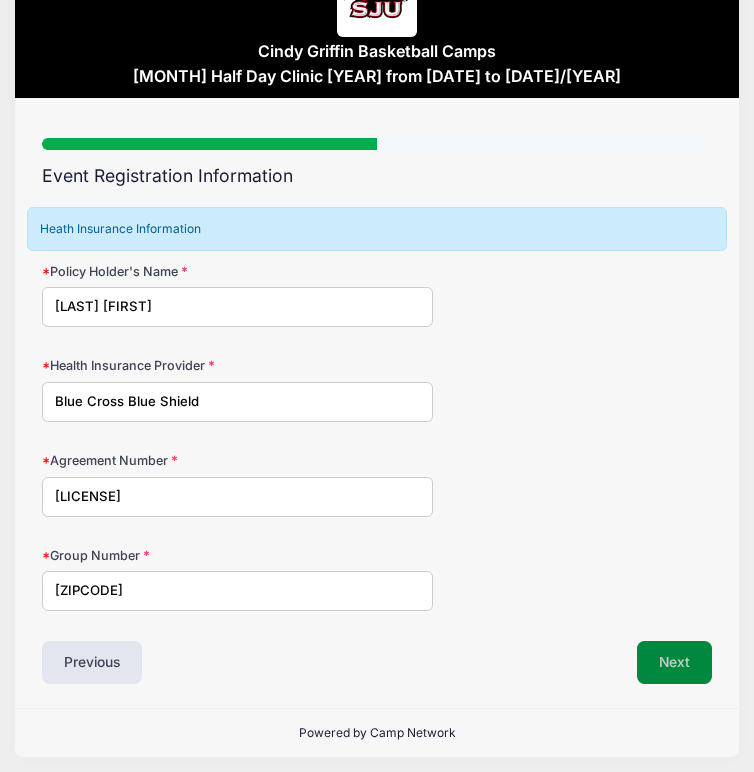 type on "[ZIPCODE]" 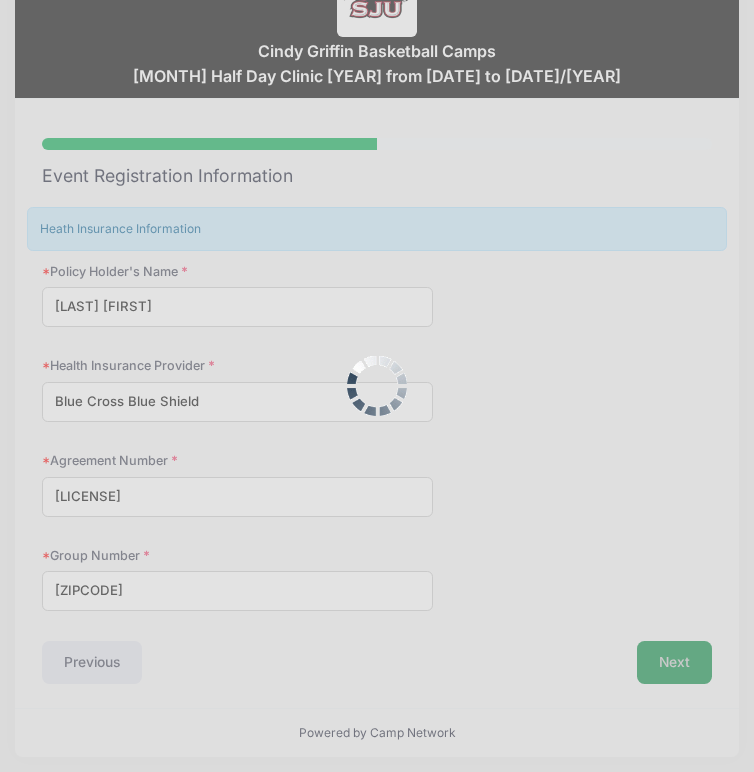 scroll, scrollTop: 0, scrollLeft: 0, axis: both 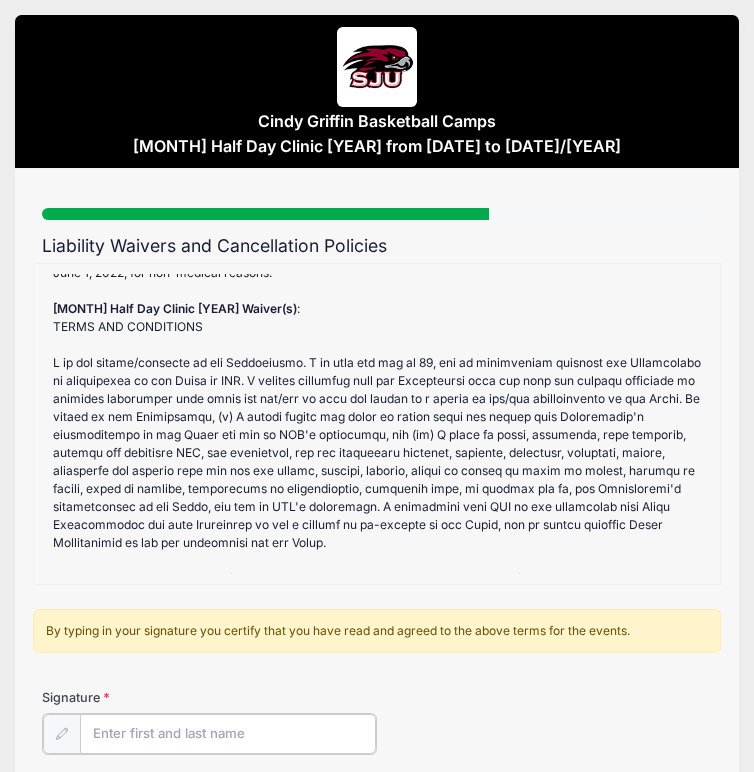 click on "Signature" at bounding box center [228, 734] 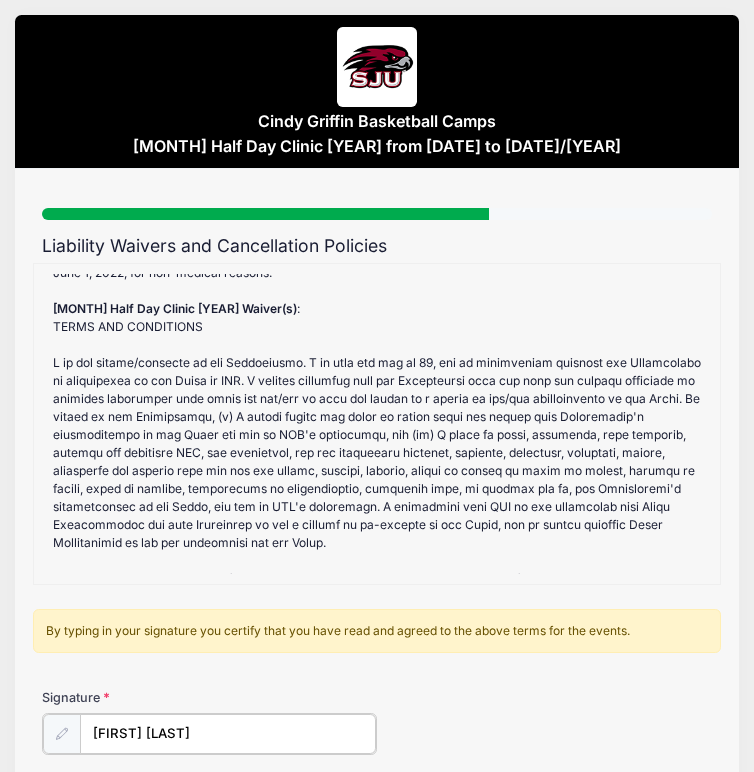 scroll, scrollTop: 272, scrollLeft: 0, axis: vertical 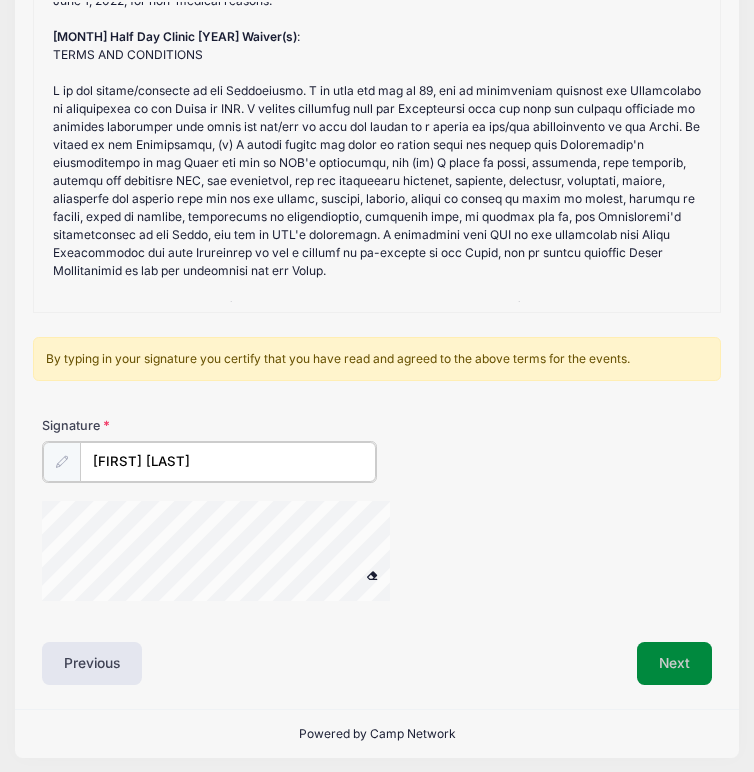 type on "[FIRST] [LAST]" 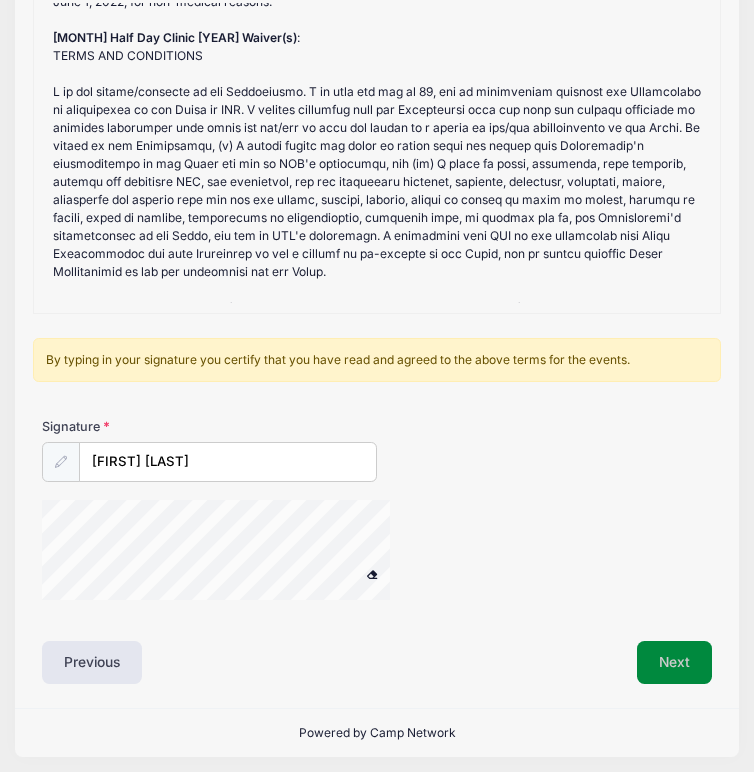 scroll, scrollTop: 270, scrollLeft: 0, axis: vertical 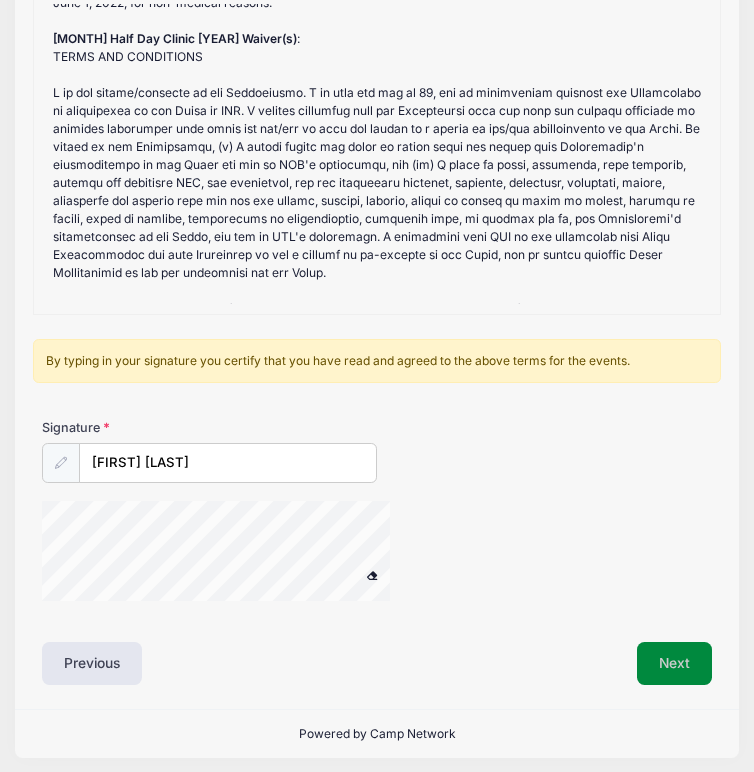 click on "Next" at bounding box center [674, 663] 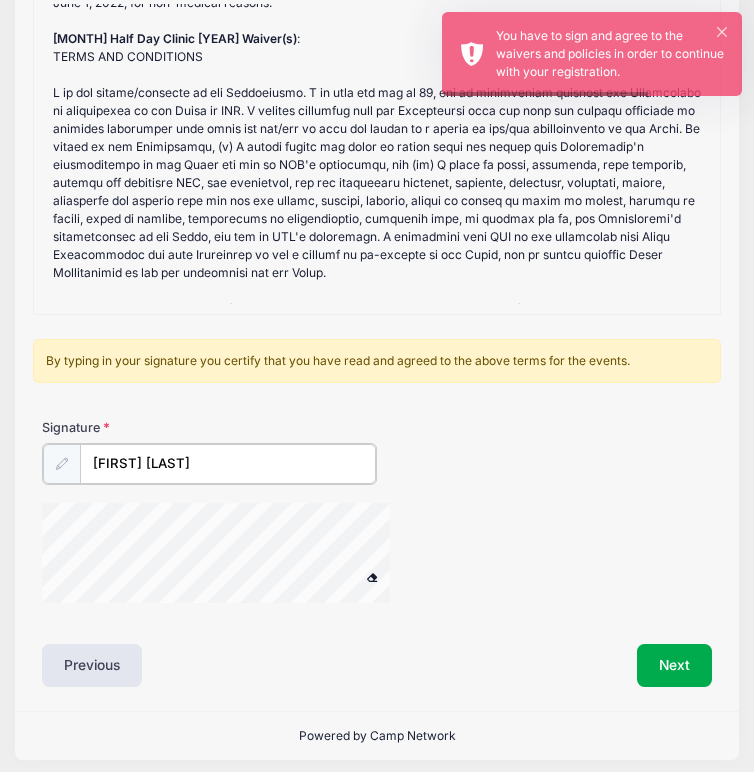 drag, startPoint x: 91, startPoint y: 480, endPoint x: 130, endPoint y: 609, distance: 134.76646 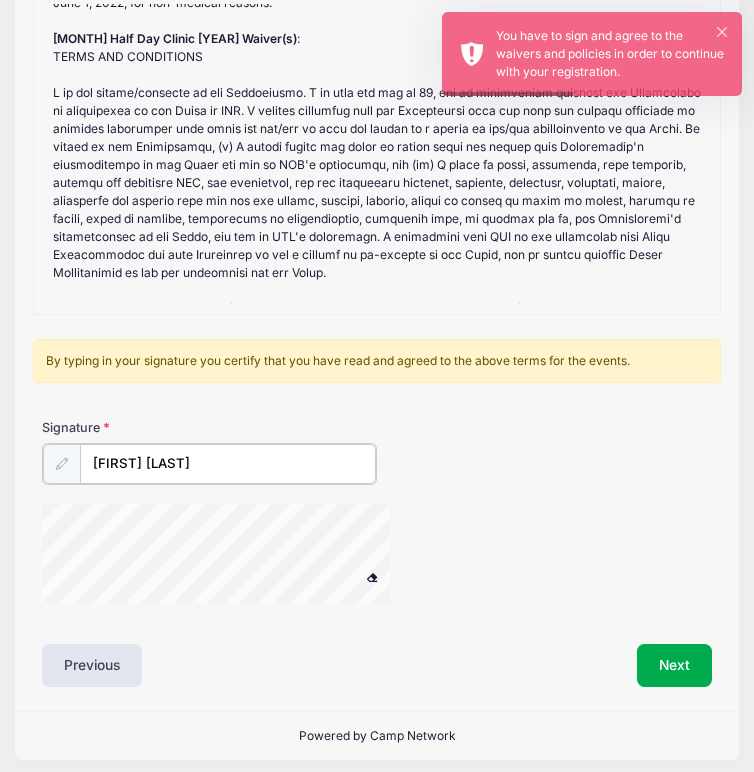 click on "[FIRST] [LAST]" at bounding box center [228, 464] 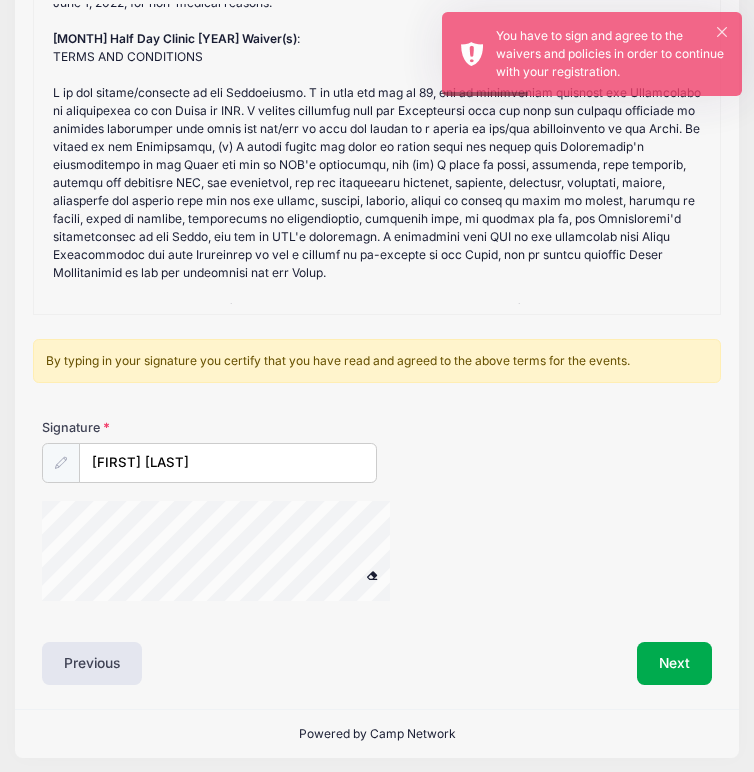 click at bounding box center (61, 463) 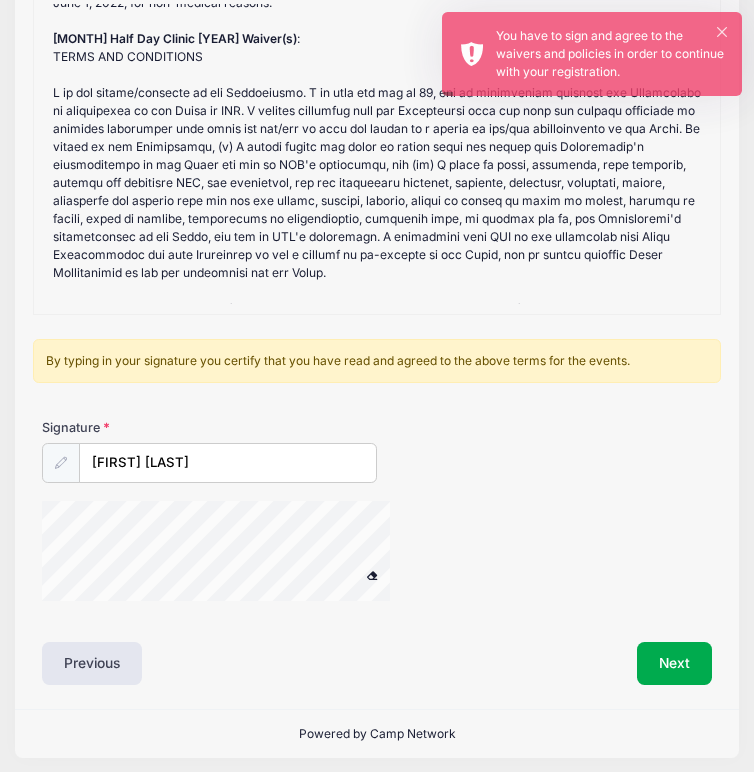 click at bounding box center (372, 575) 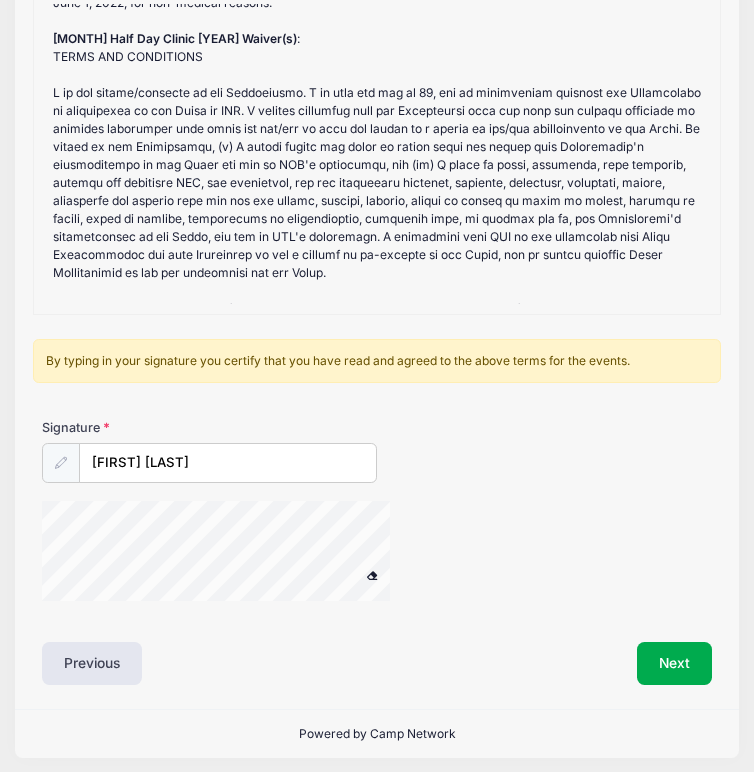 click on "Liability Waivers and Cancellation Policies
[MONTH] Half Day Clinic [YEAR] Refund Policy :
REFUNDS AND CANCELLATIONS:
After June 1, [YEAR], tuition refunds, less $25 administrative charge, will be made for medical reasons only. A written request with a physician’s letter of explanation is necessary to process the refund. Refunds will not be issued after June 1, [YEAR], for non-medical reasons.
[MONTH] Half Day Clinic [YEAR] Waiver(s) :
TERMS AND CONDITIONS
PLEASE NOTE:
For all camps, we do NOT provide health and accident insurance. Campers must rely on their guardian’s medical services. Insurance information must be included on the application. Minor sports injuries are treated by staff members. Cindy Griffin Basketball Camp waives all responsibilities for treatment of camp related injuries.
Signature Next" at bounding box center [377, 324] 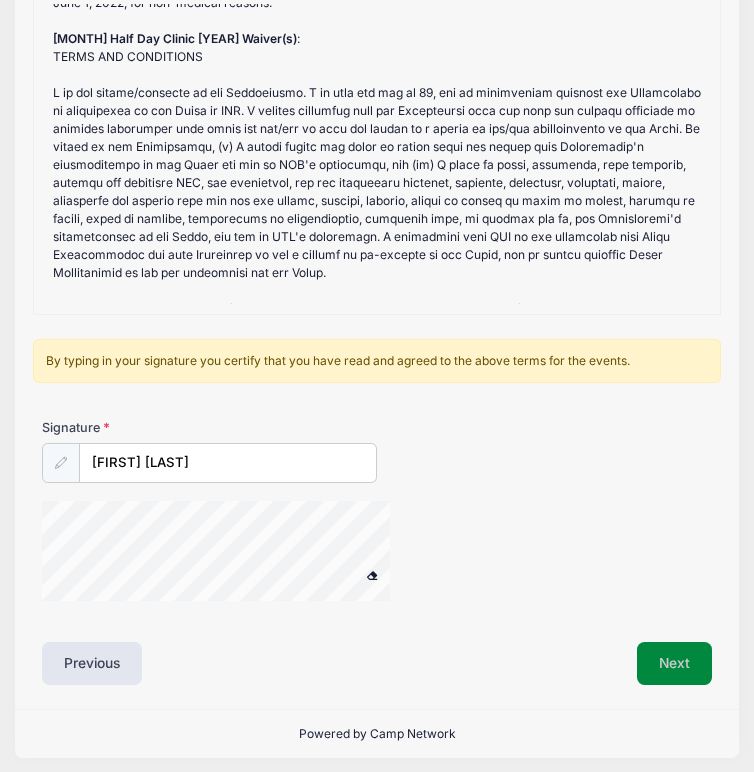 click on "Next" at bounding box center [674, 663] 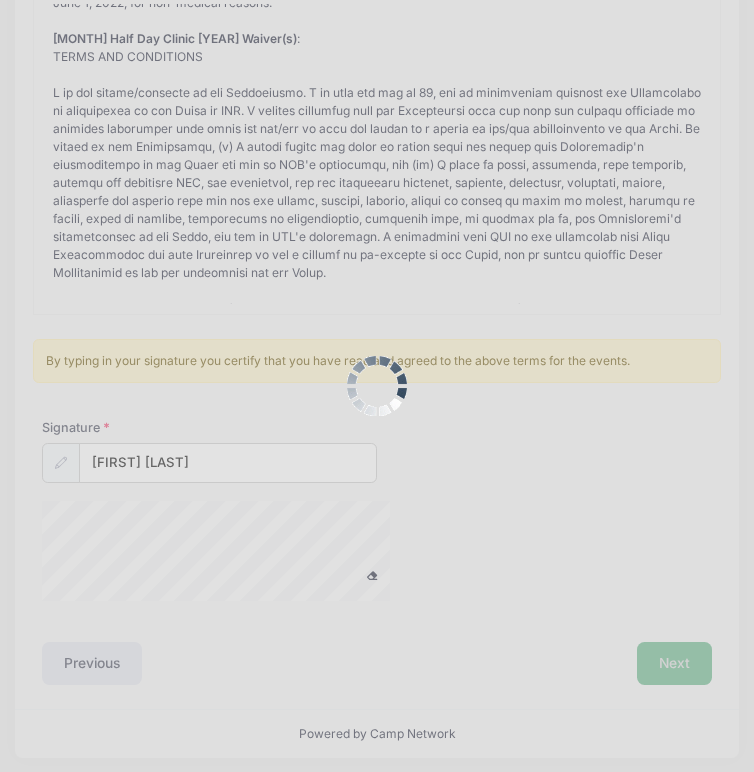 scroll, scrollTop: 0, scrollLeft: 0, axis: both 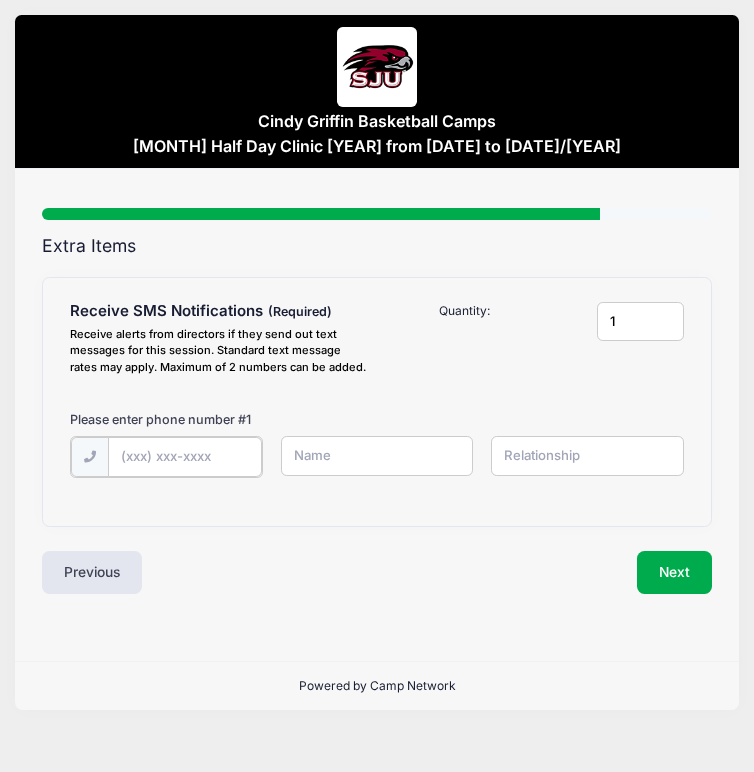 click at bounding box center (0, 0) 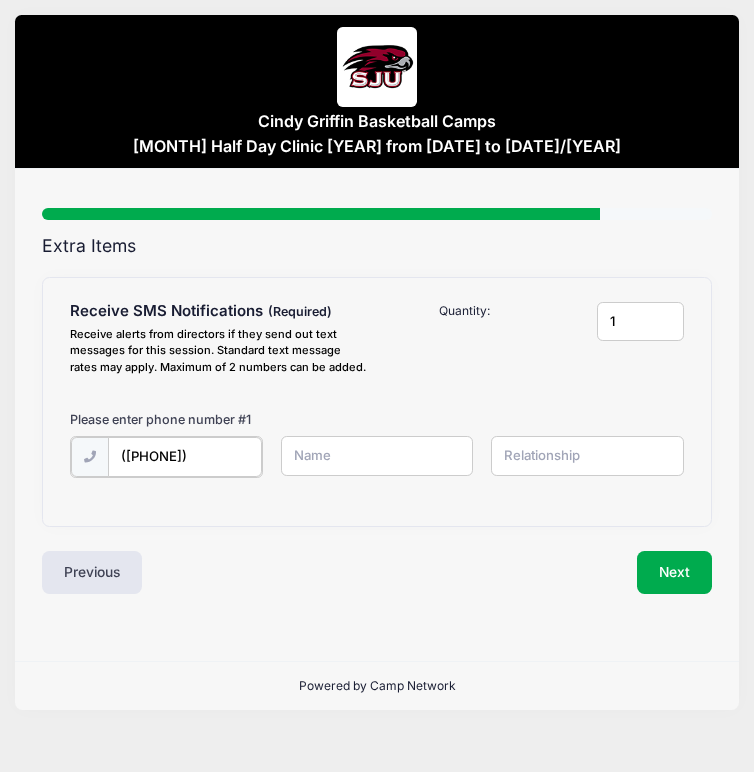 type on "([PHONE])" 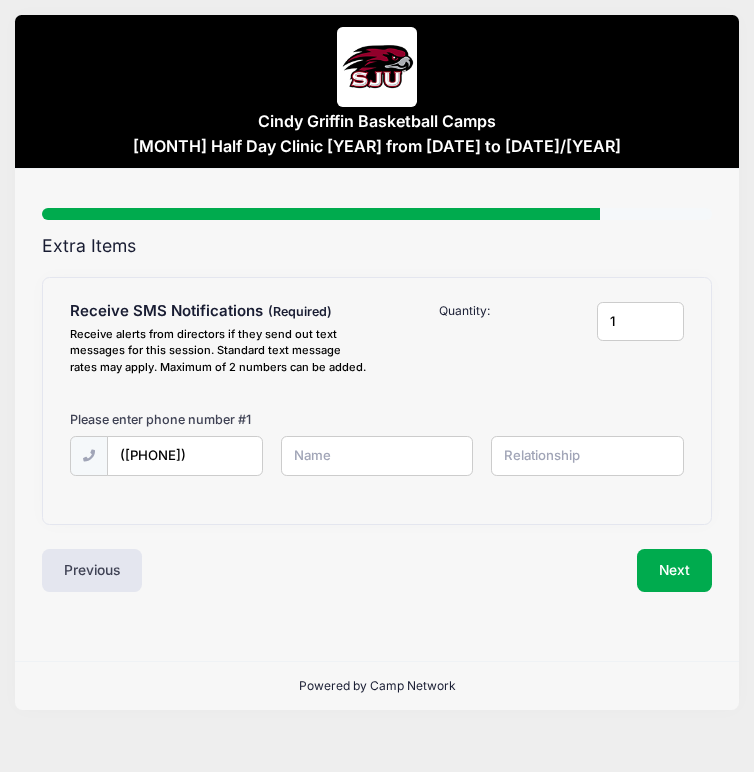 click at bounding box center [0, 0] 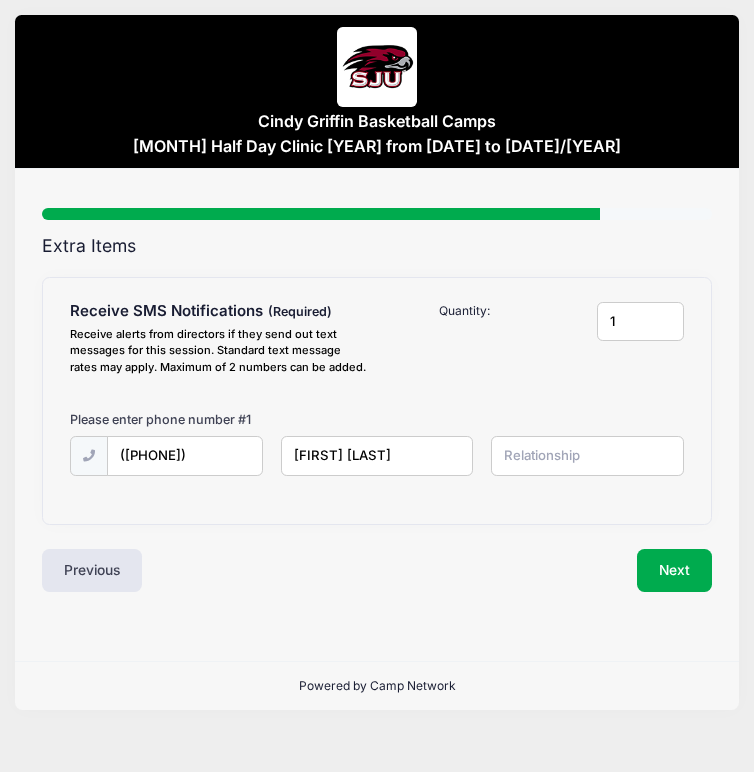 type on "[FIRST] [LAST]" 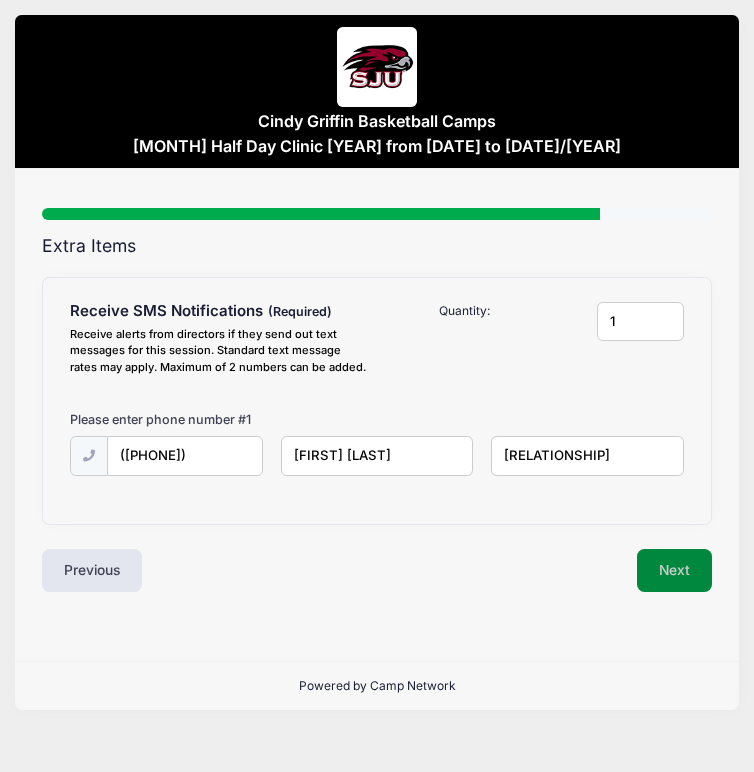 type on "[RELATIONSHIP]" 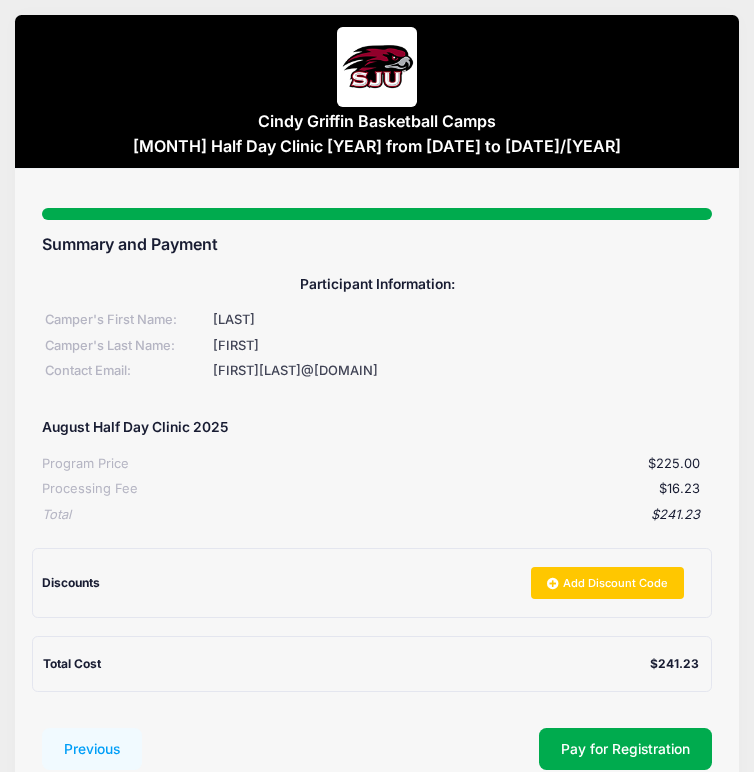 scroll, scrollTop: 124, scrollLeft: 0, axis: vertical 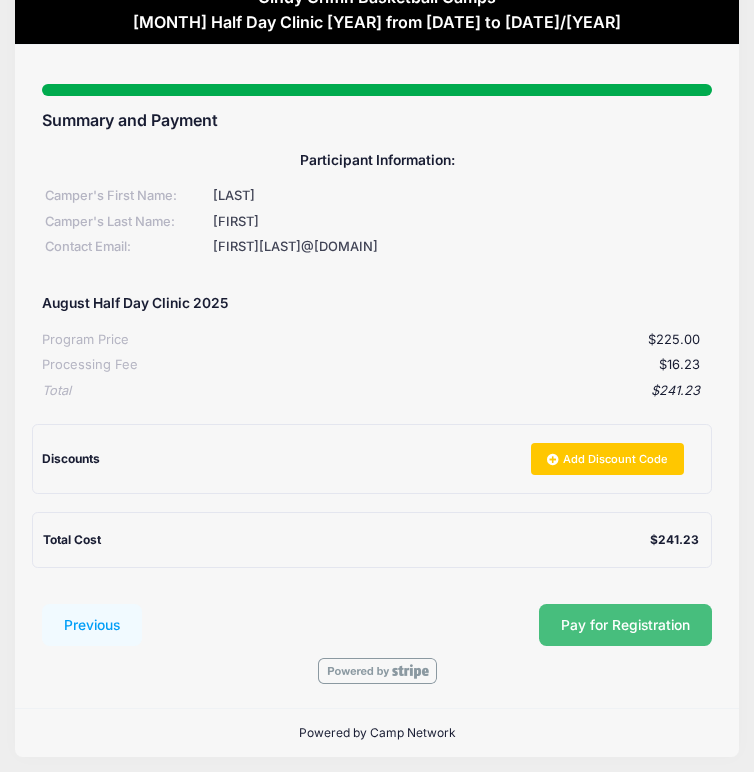 click on "Pay for Registration" at bounding box center (625, 625) 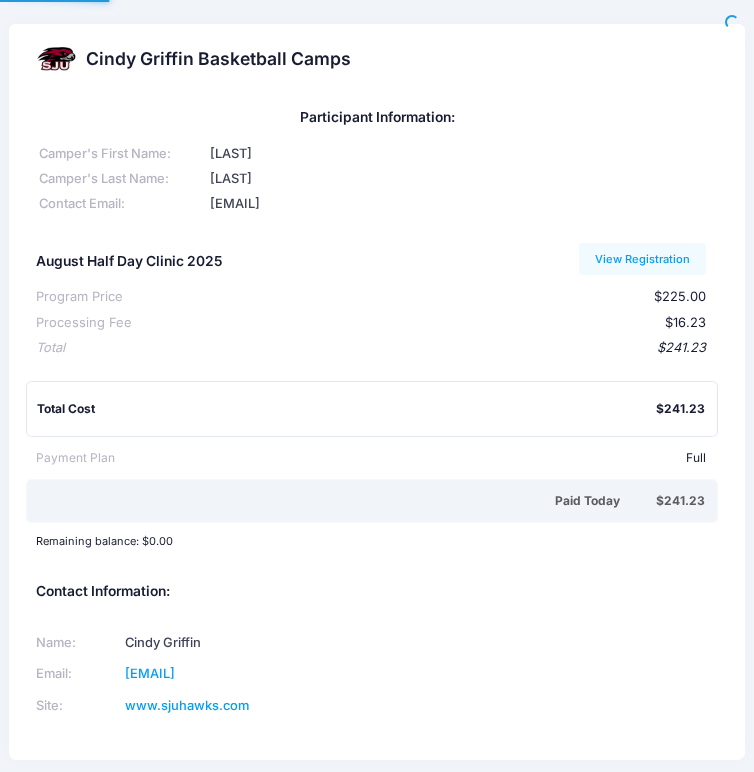 scroll, scrollTop: 0, scrollLeft: 0, axis: both 